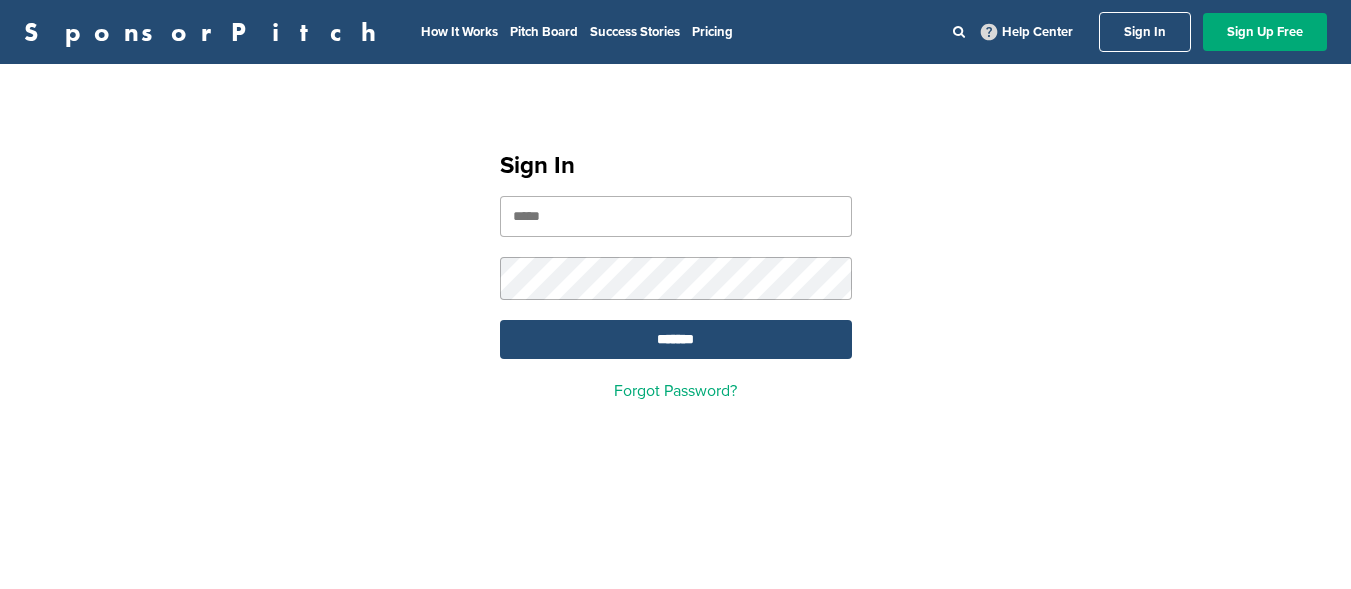 scroll, scrollTop: 0, scrollLeft: 0, axis: both 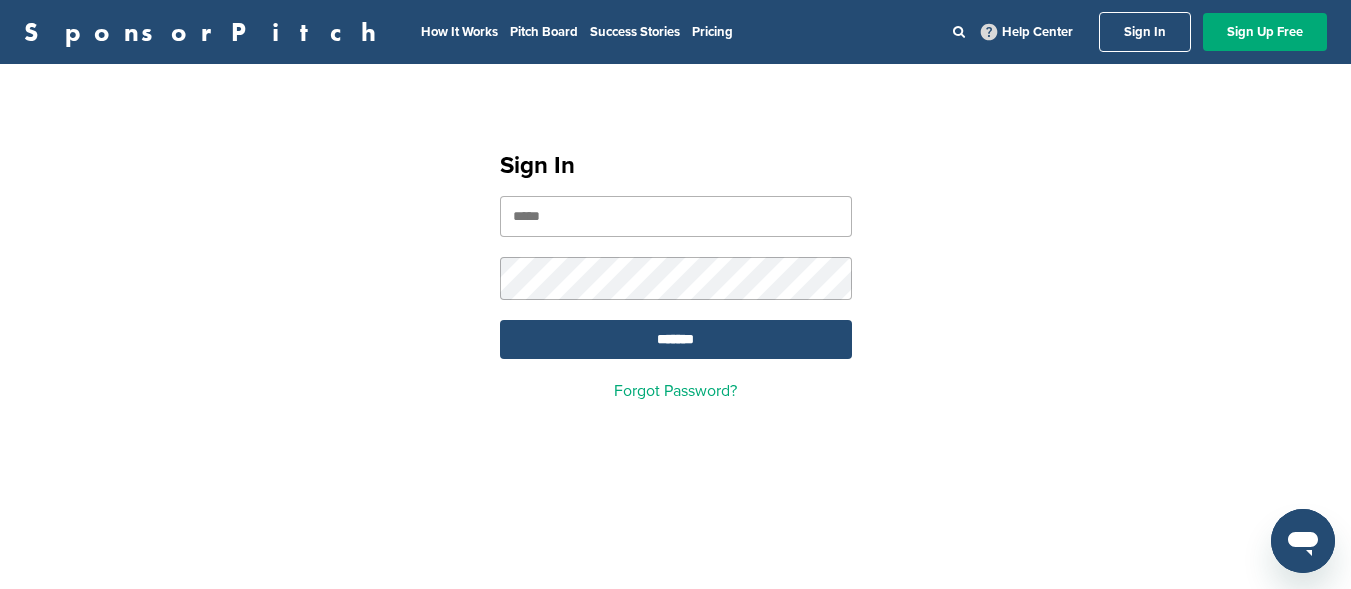 click at bounding box center [676, 216] 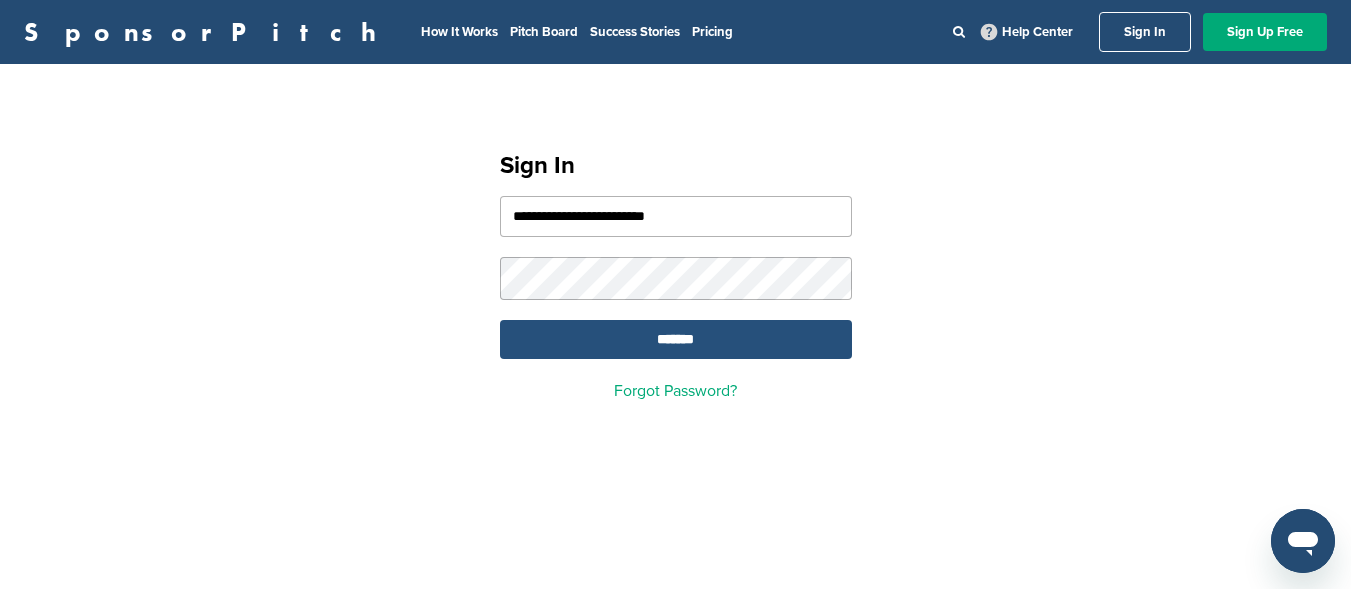 click on "*******" at bounding box center [676, 339] 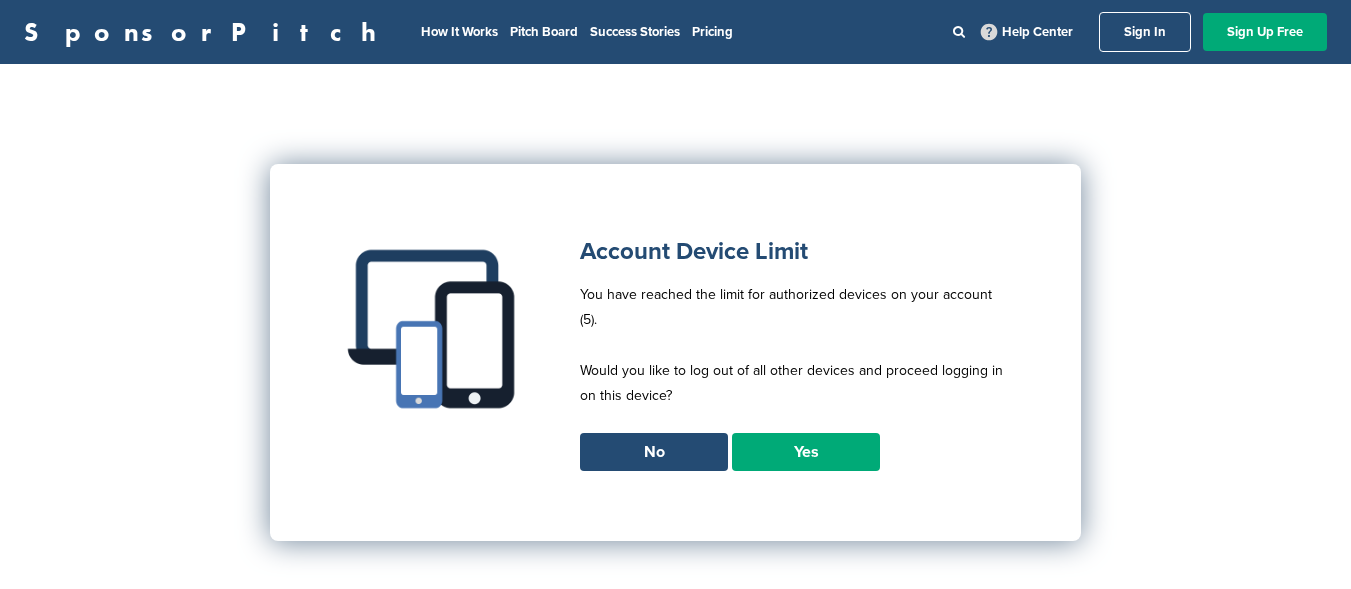 scroll, scrollTop: 0, scrollLeft: 0, axis: both 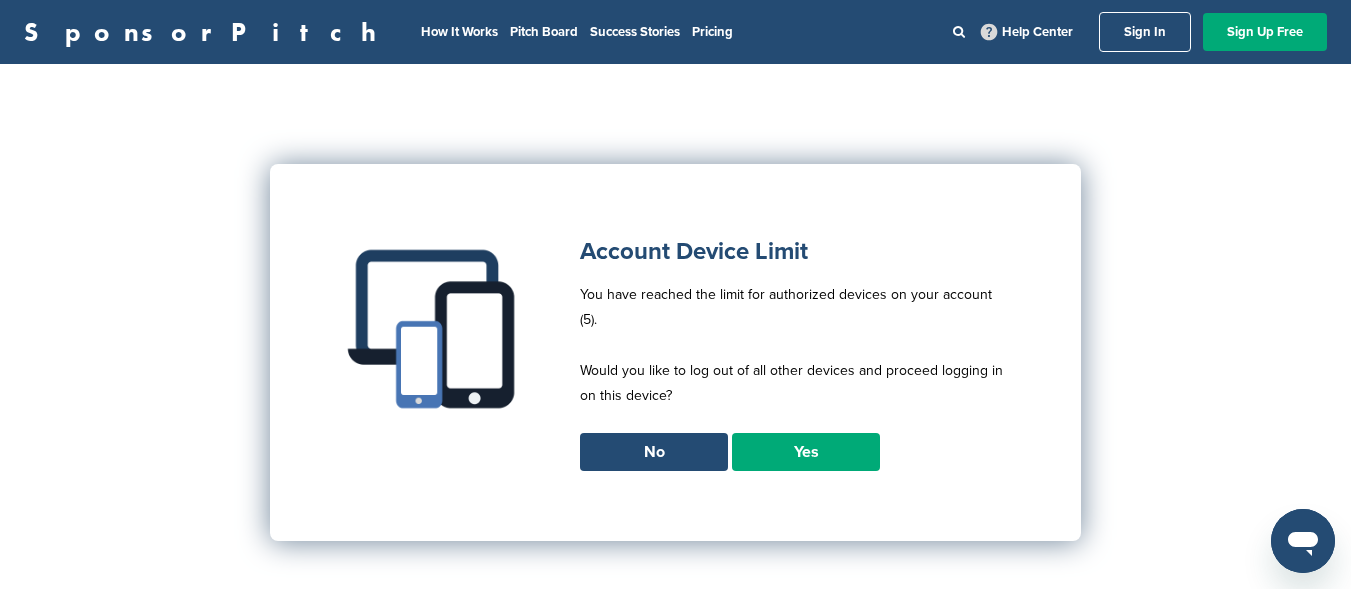 click on "Yes" at bounding box center [806, 452] 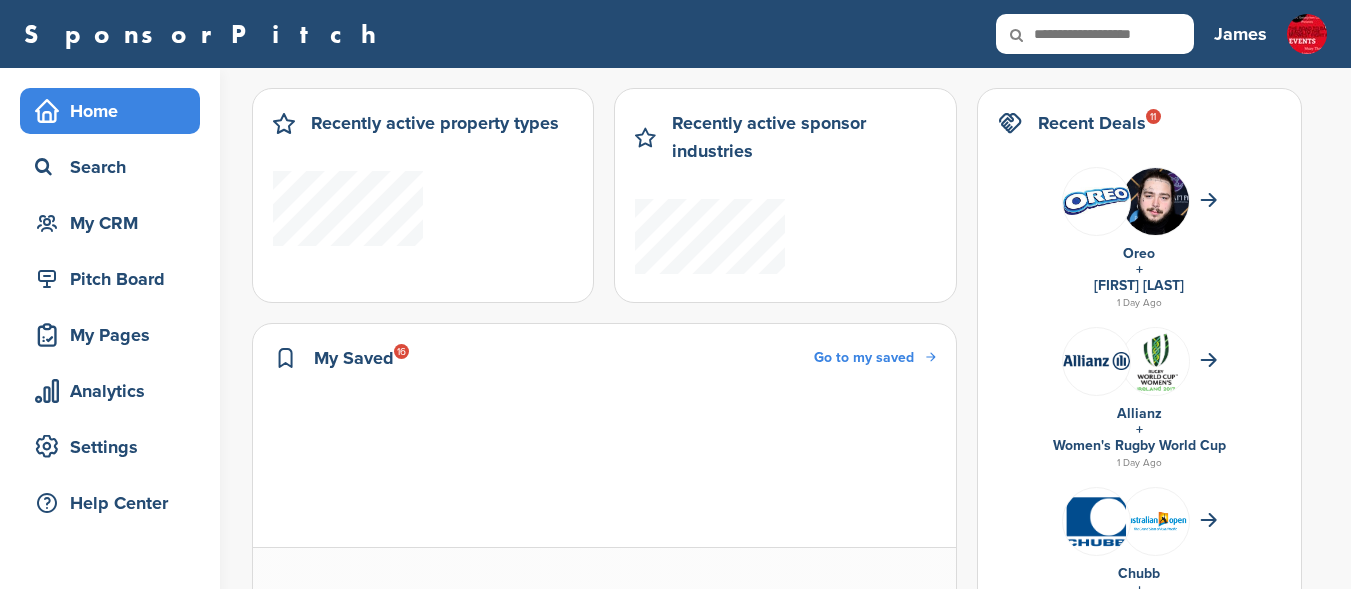scroll, scrollTop: 0, scrollLeft: 0, axis: both 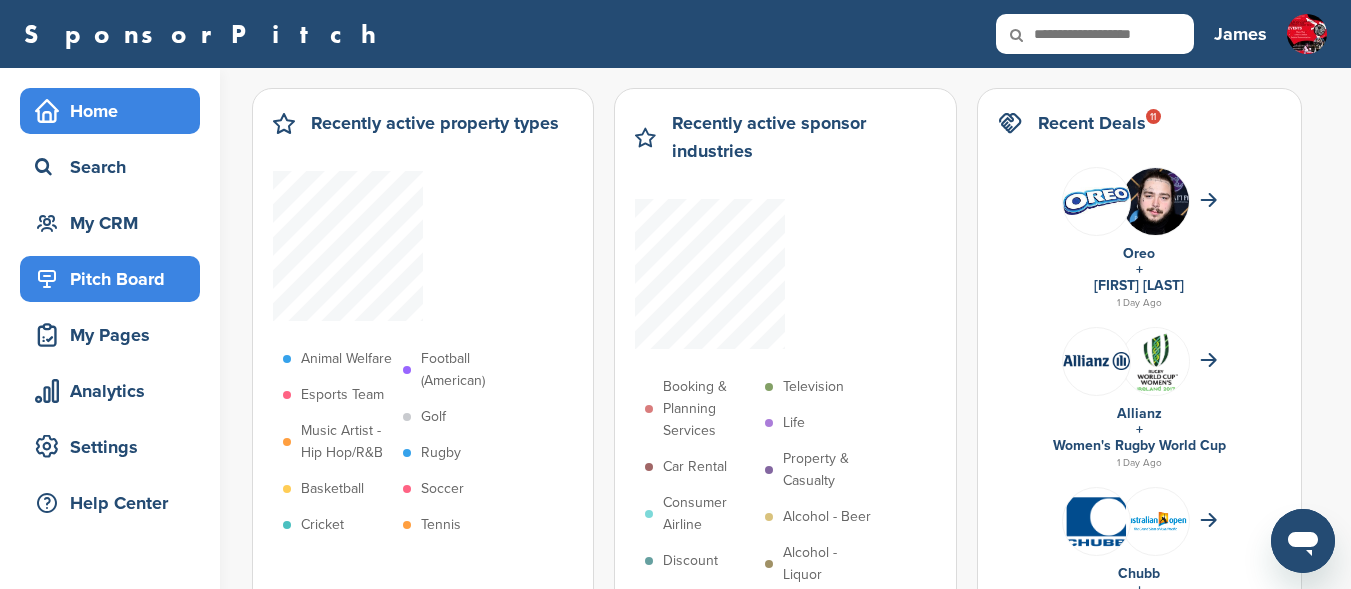 click on "Pitch Board" at bounding box center [115, 279] 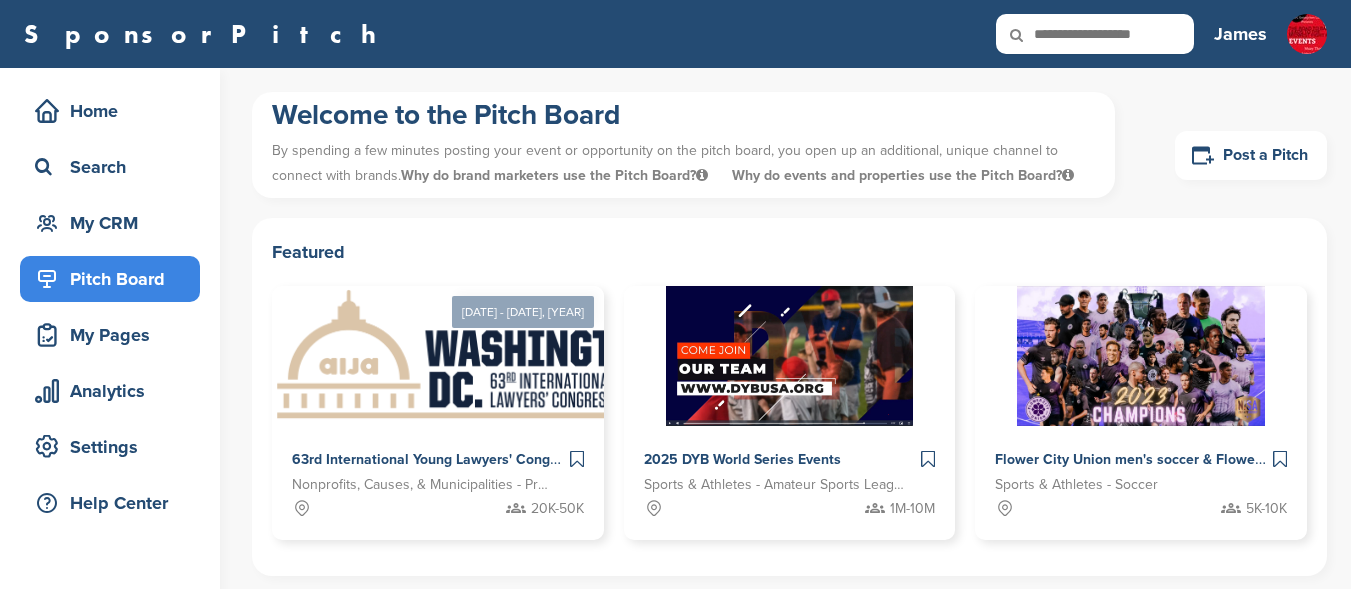 click on "Post a Pitch" at bounding box center (1251, 155) 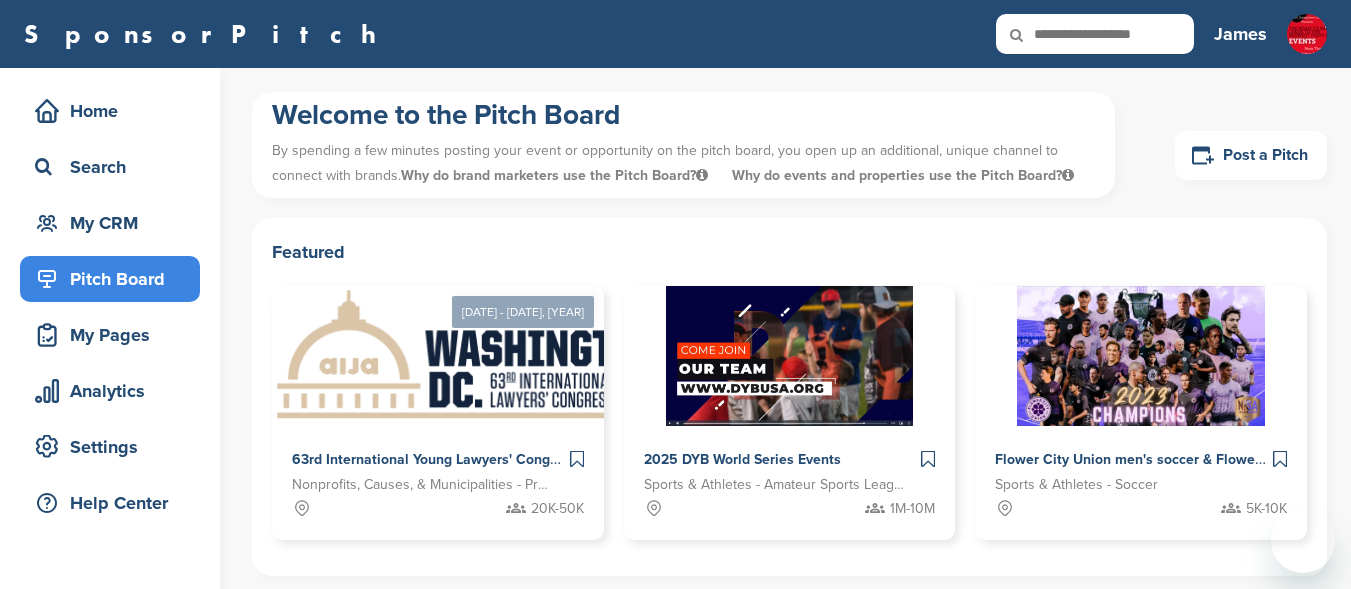 scroll, scrollTop: 0, scrollLeft: 0, axis: both 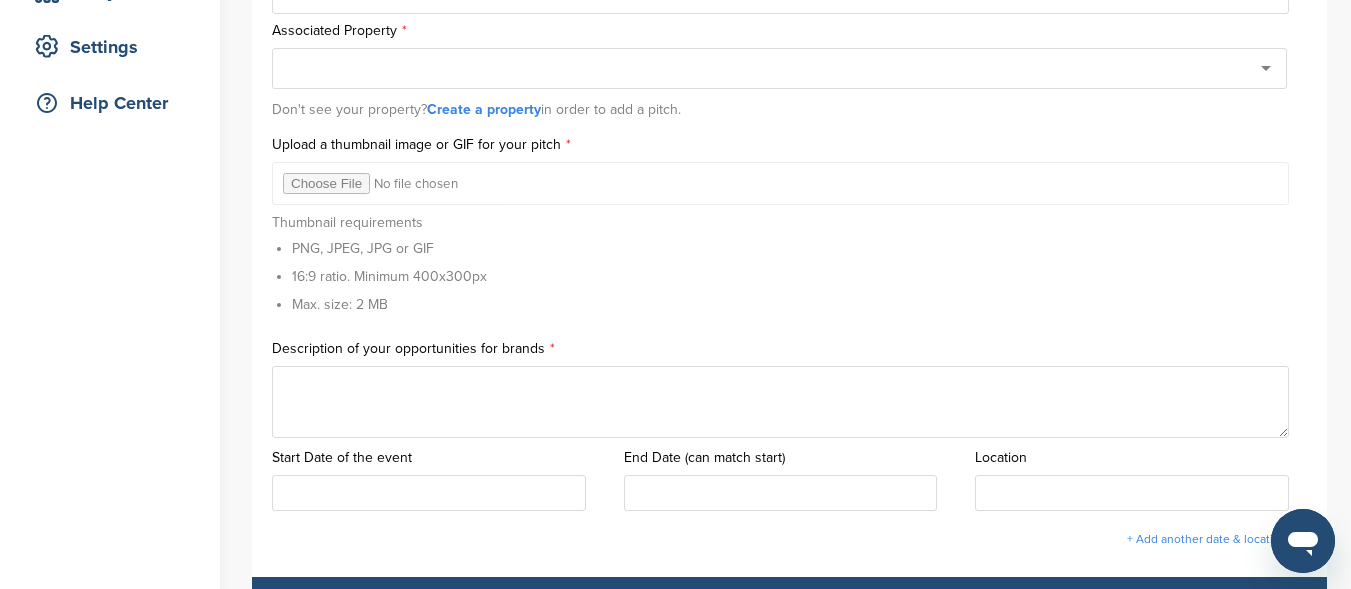 click at bounding box center [780, 183] 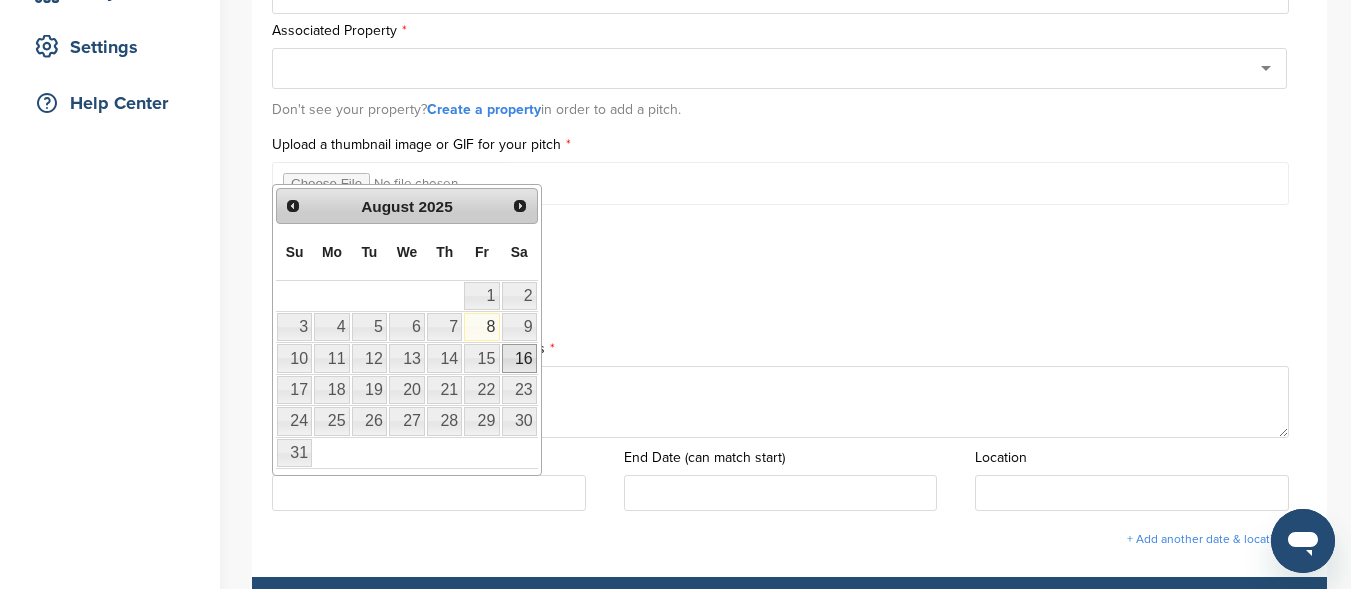 click on "16" at bounding box center (519, 358) 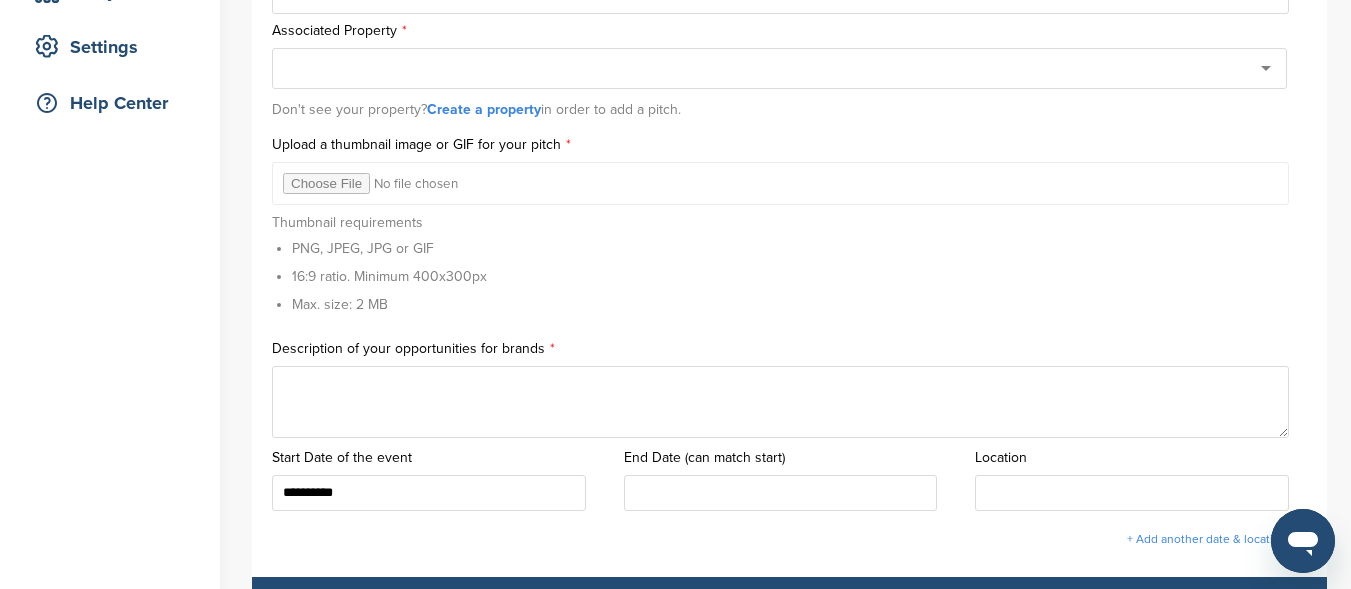 click at bounding box center (781, 493) 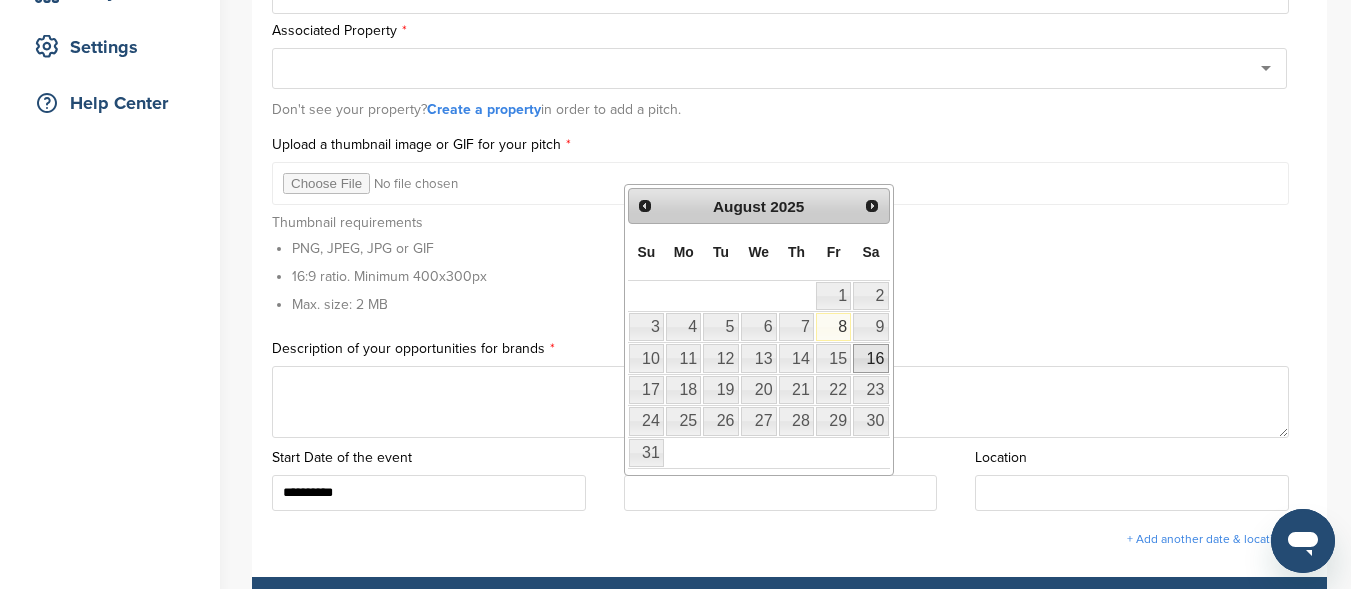 click on "16" at bounding box center [870, 358] 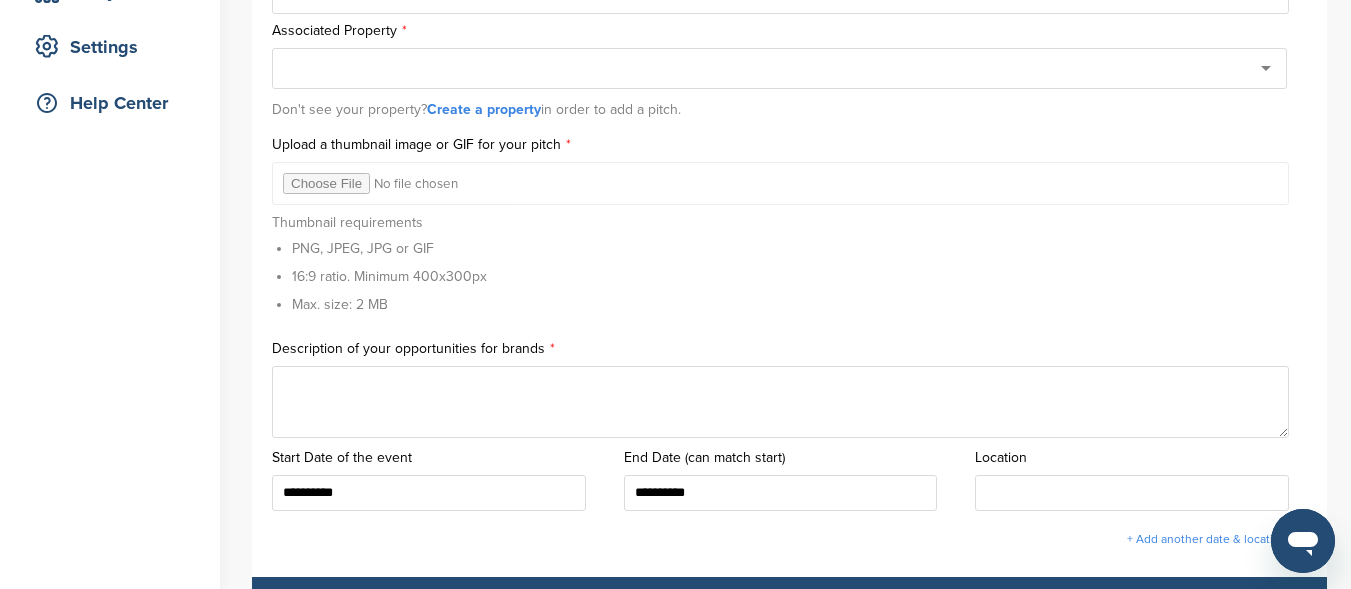 click on "**********" at bounding box center [789, 3249] 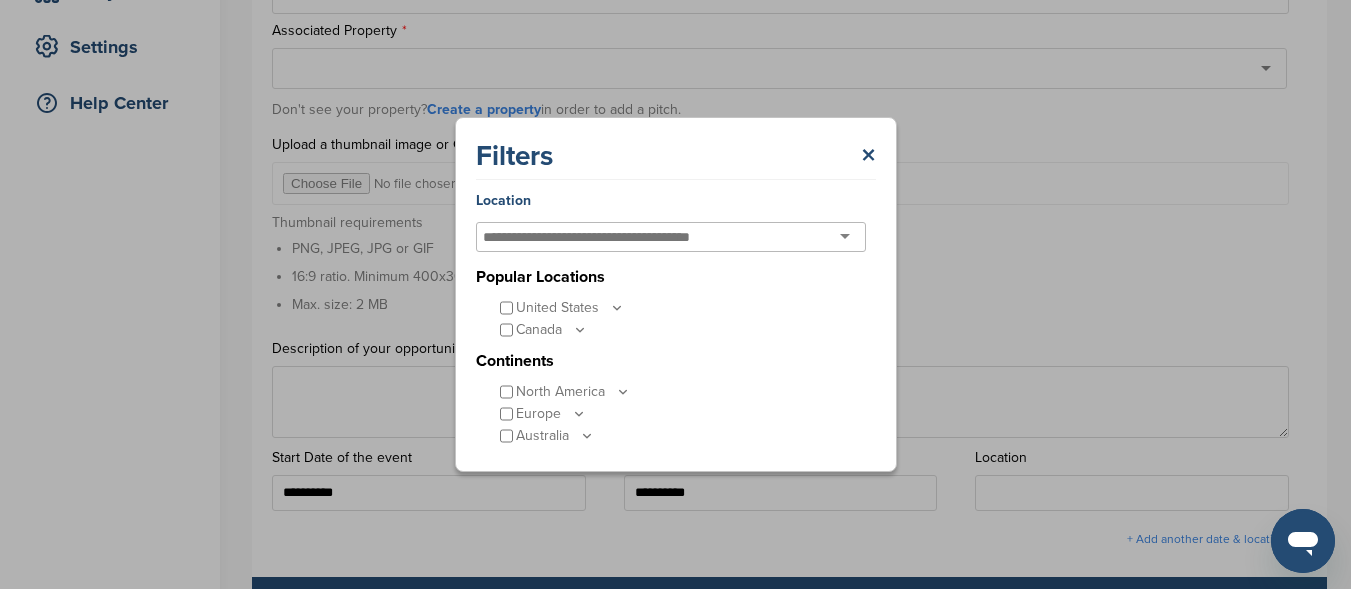 type on "***" 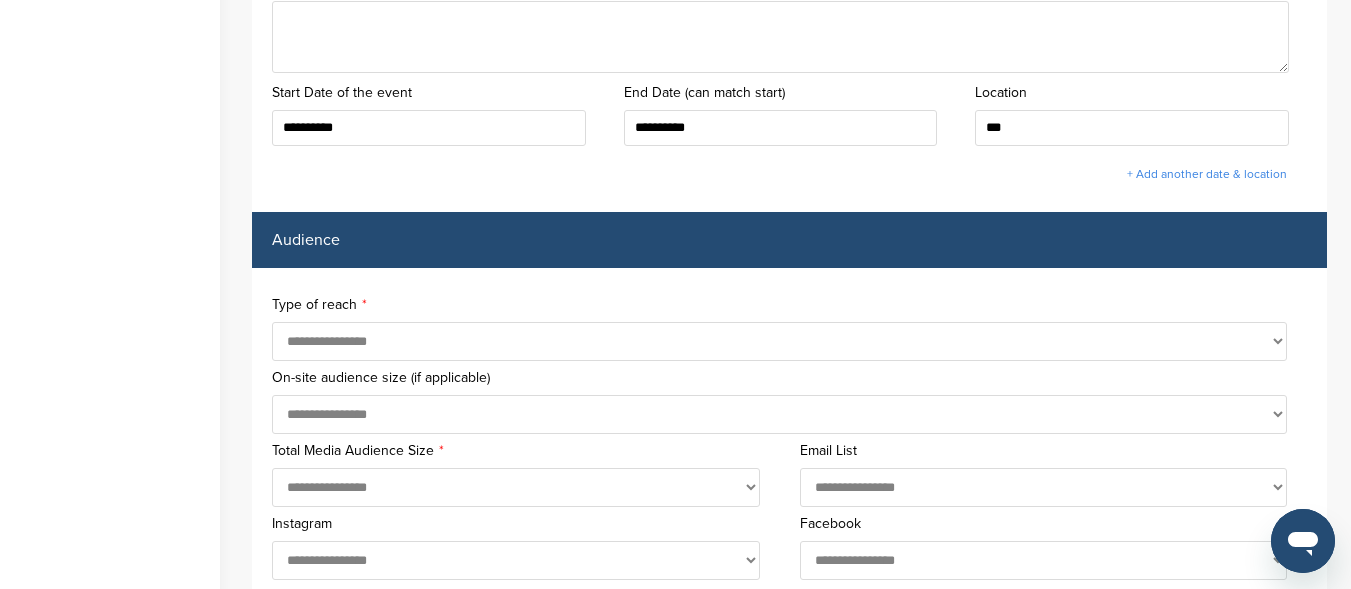 scroll, scrollTop: 800, scrollLeft: 0, axis: vertical 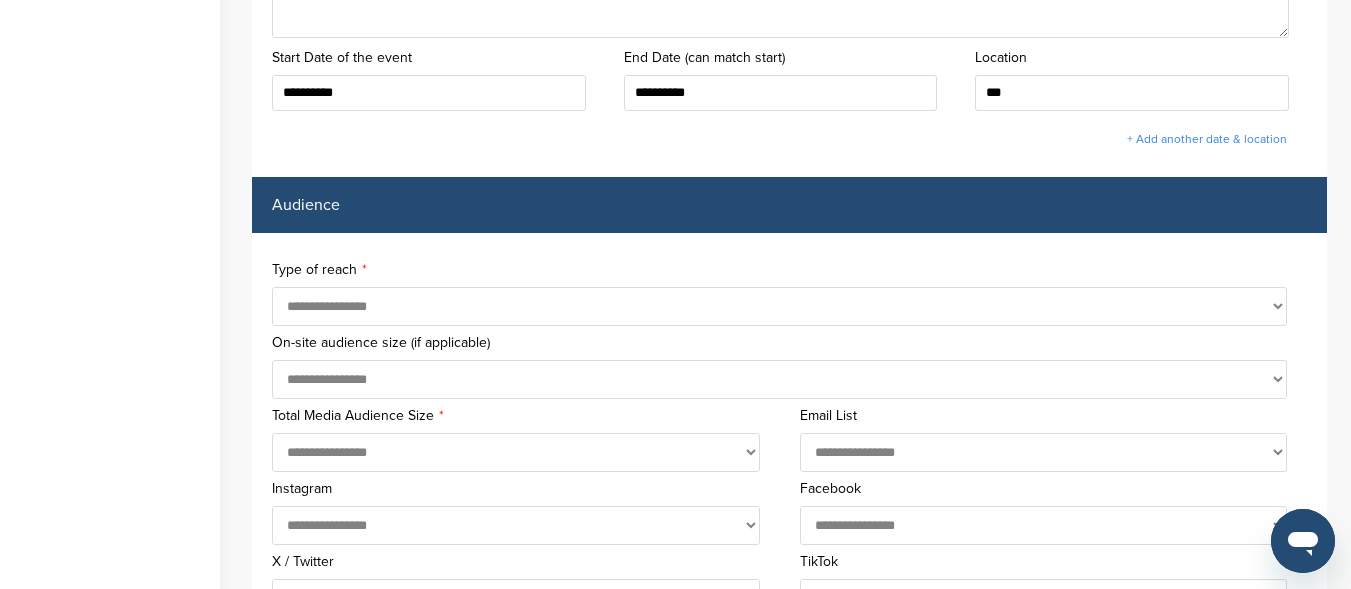 click on "**********" at bounding box center (779, 306) 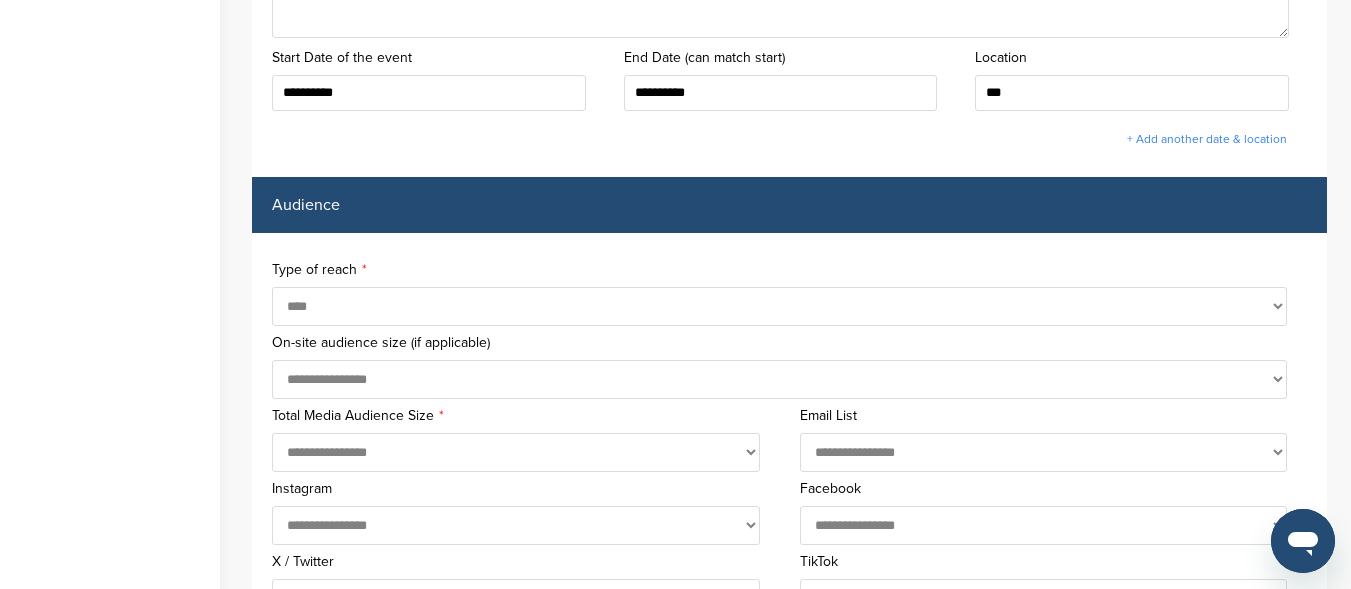 click on "**********" at bounding box center [779, 306] 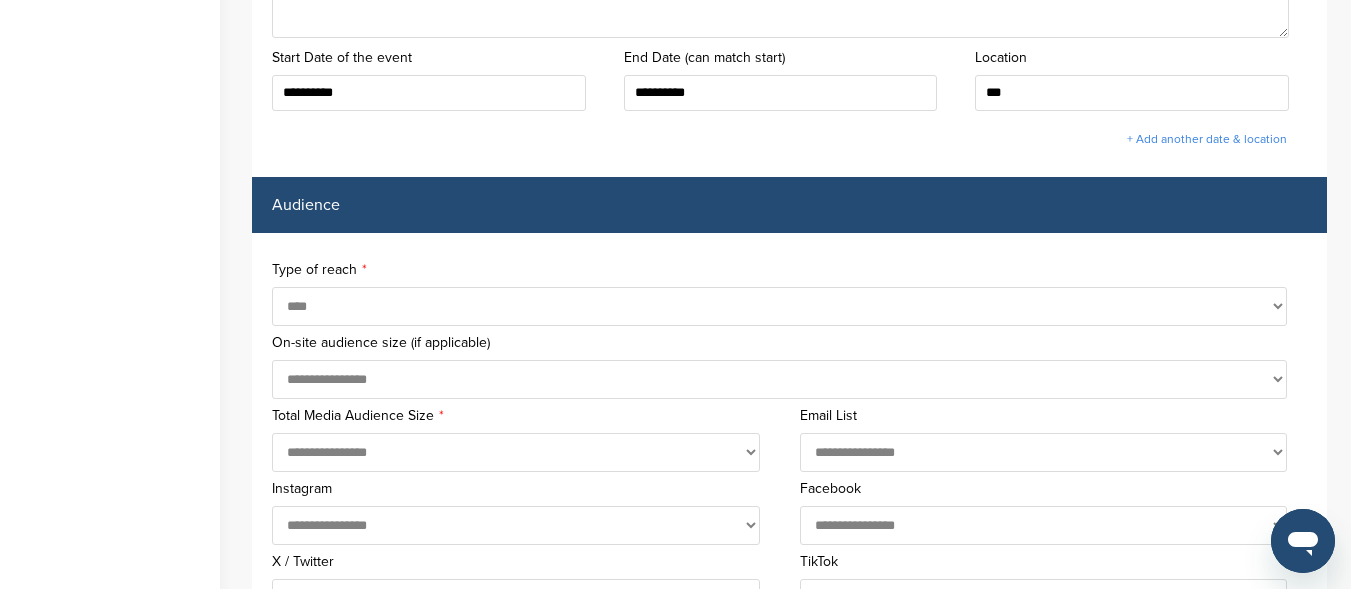 click on "**********" at bounding box center (779, 379) 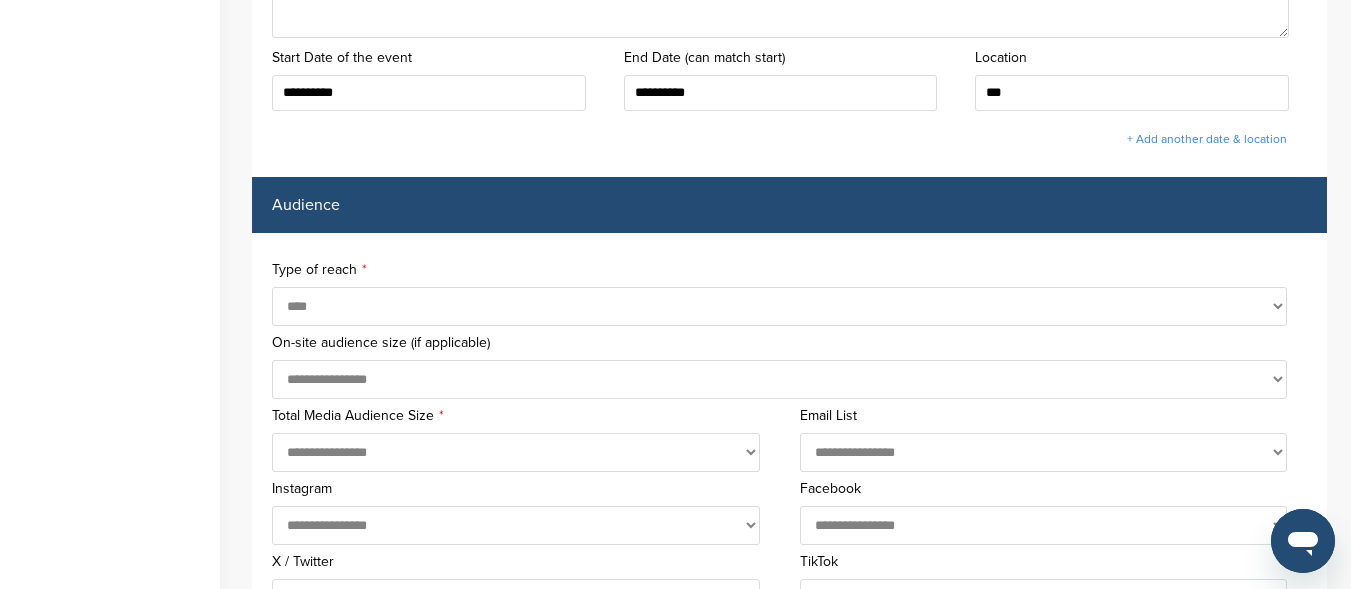 select on "*******" 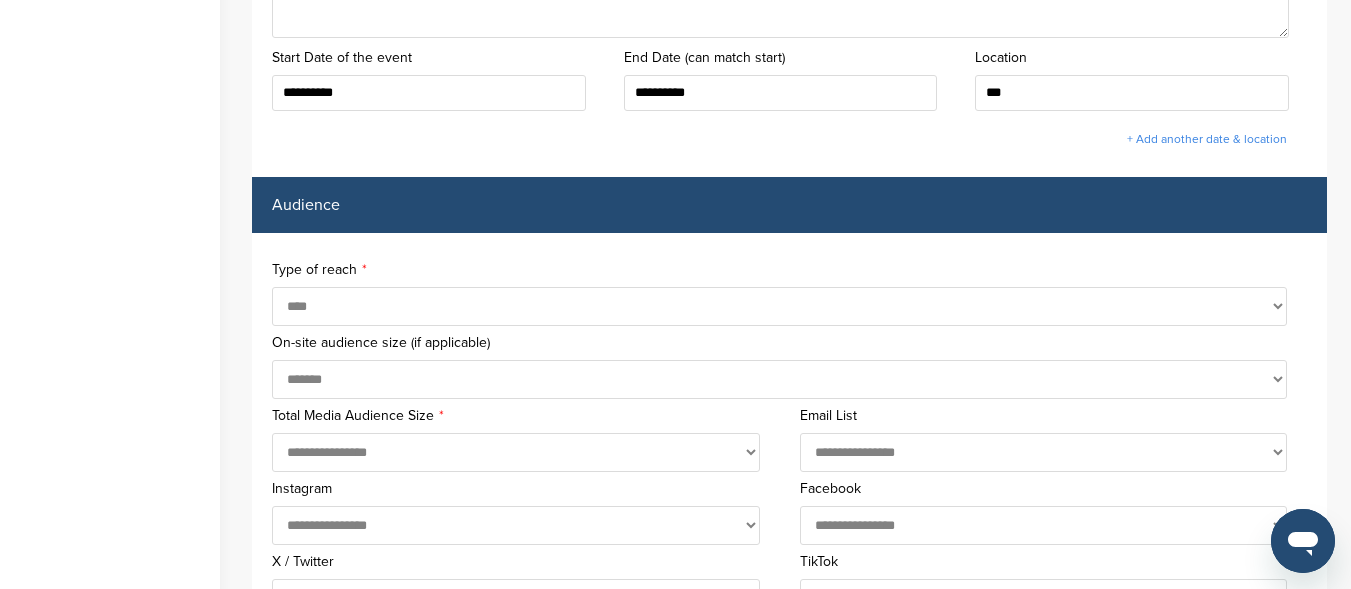 click on "**********" at bounding box center [779, 379] 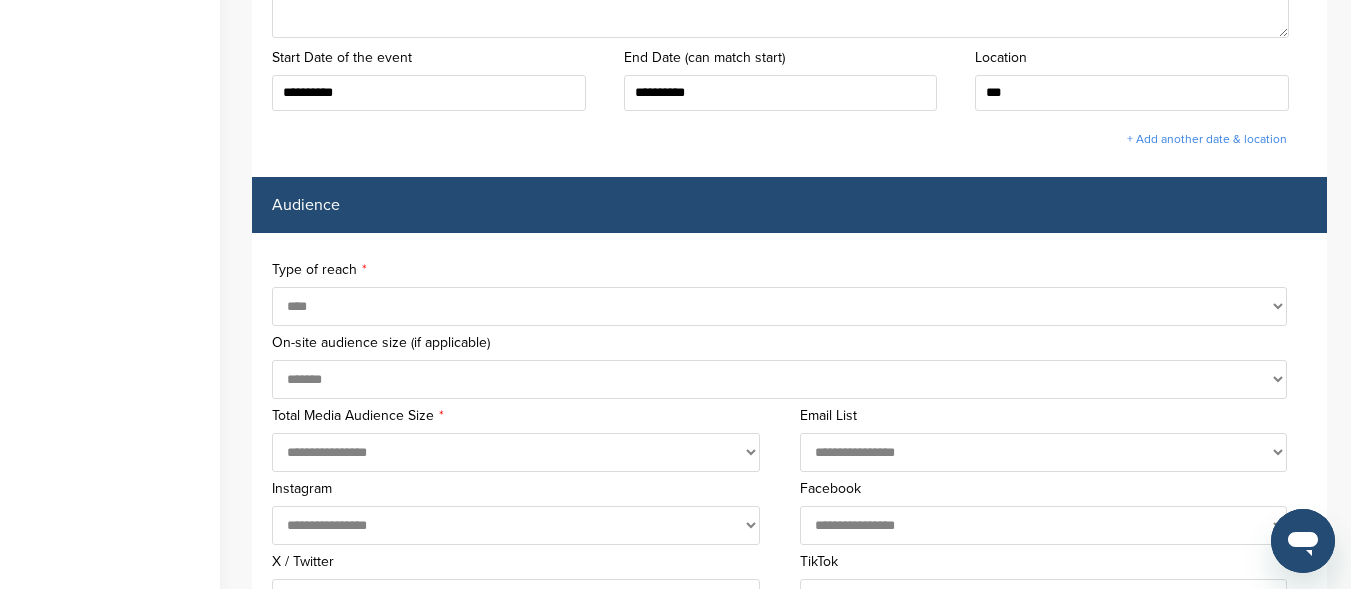 click on "**********" at bounding box center (516, 452) 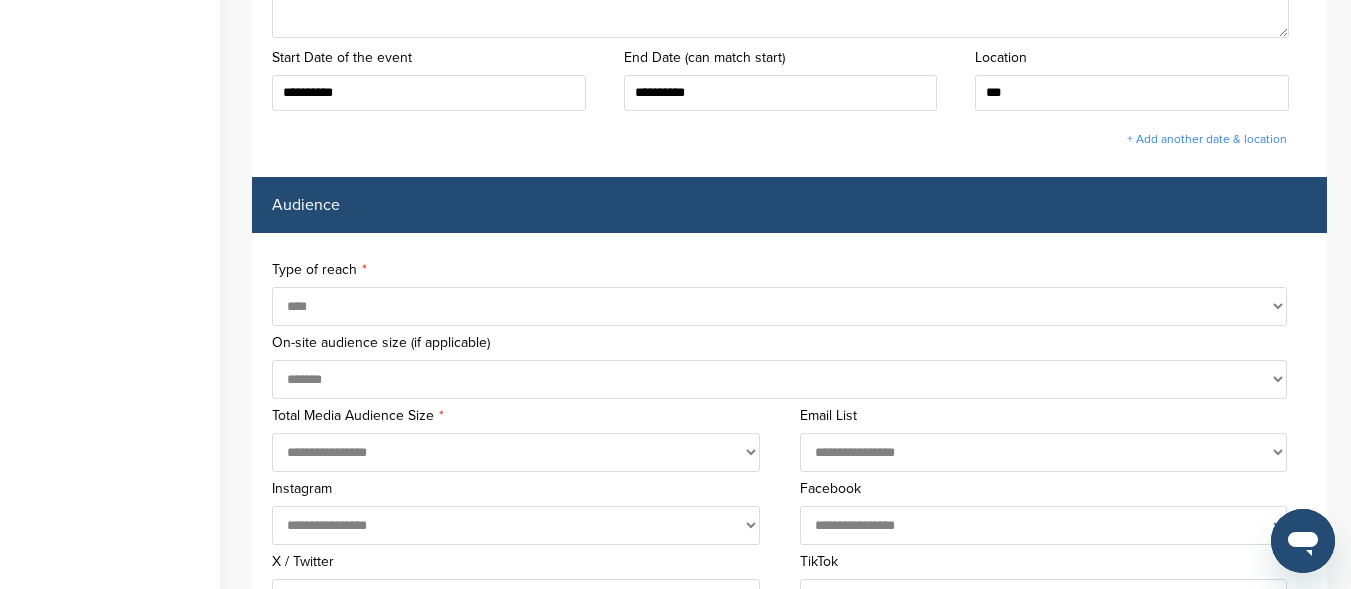select on "******" 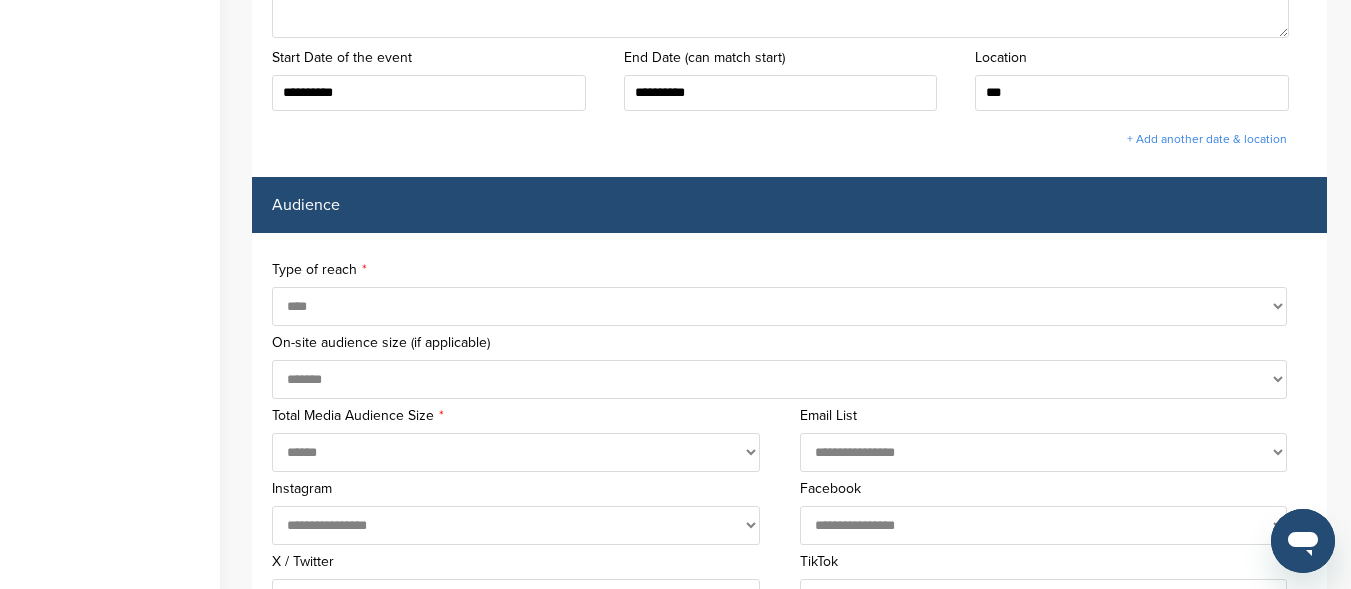 click on "**********" at bounding box center (516, 452) 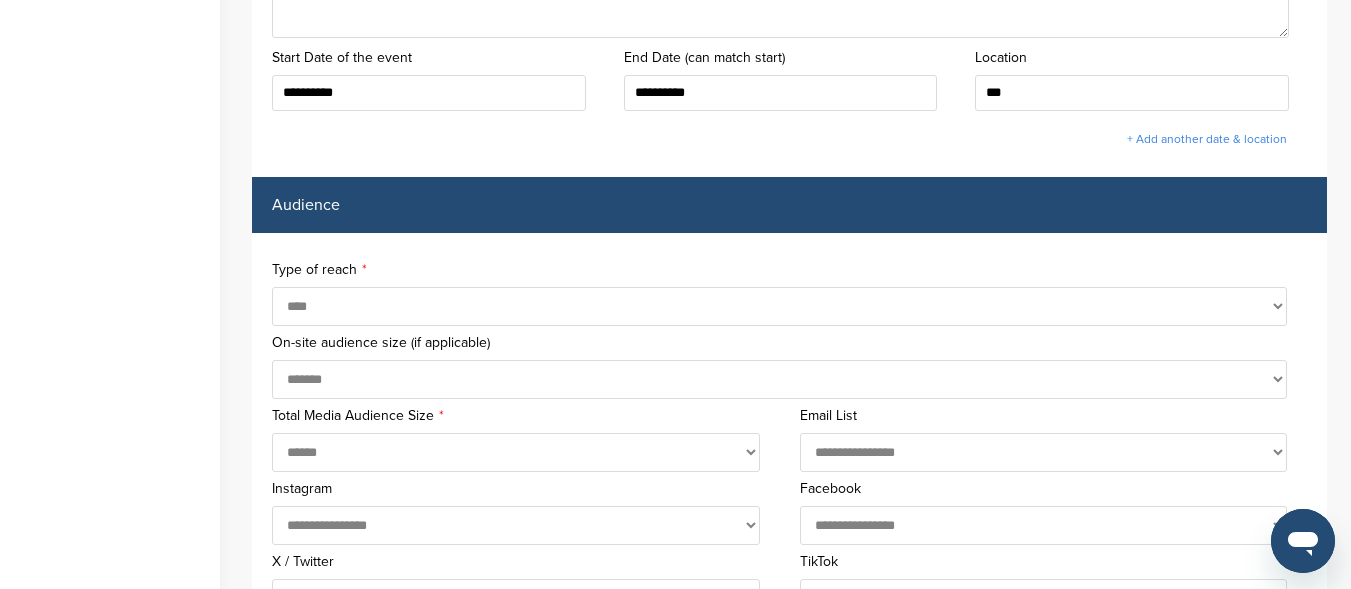 click on "**********" at bounding box center (516, 525) 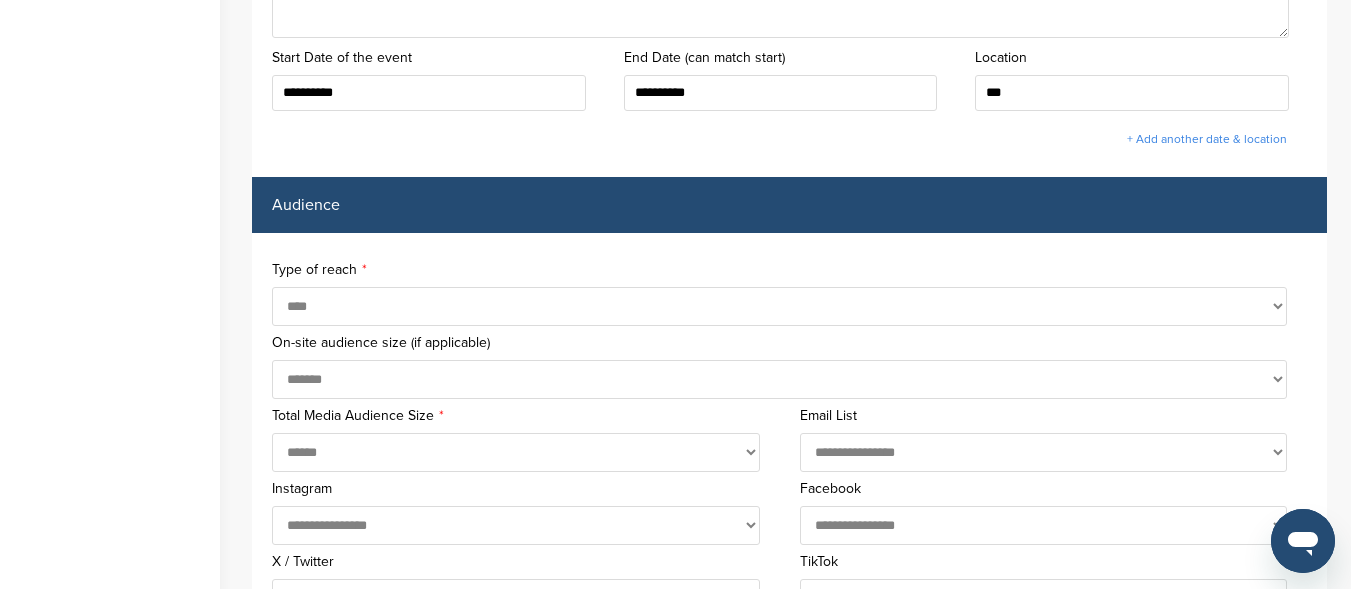 select on "**" 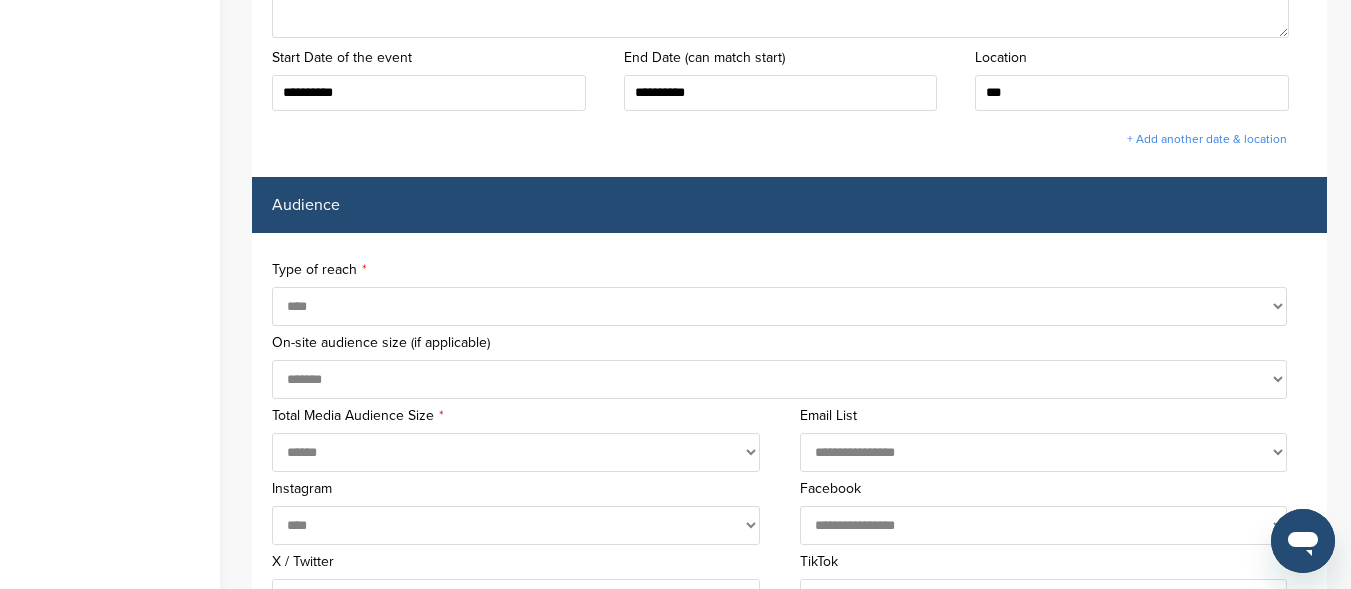 click on "**********" at bounding box center (516, 525) 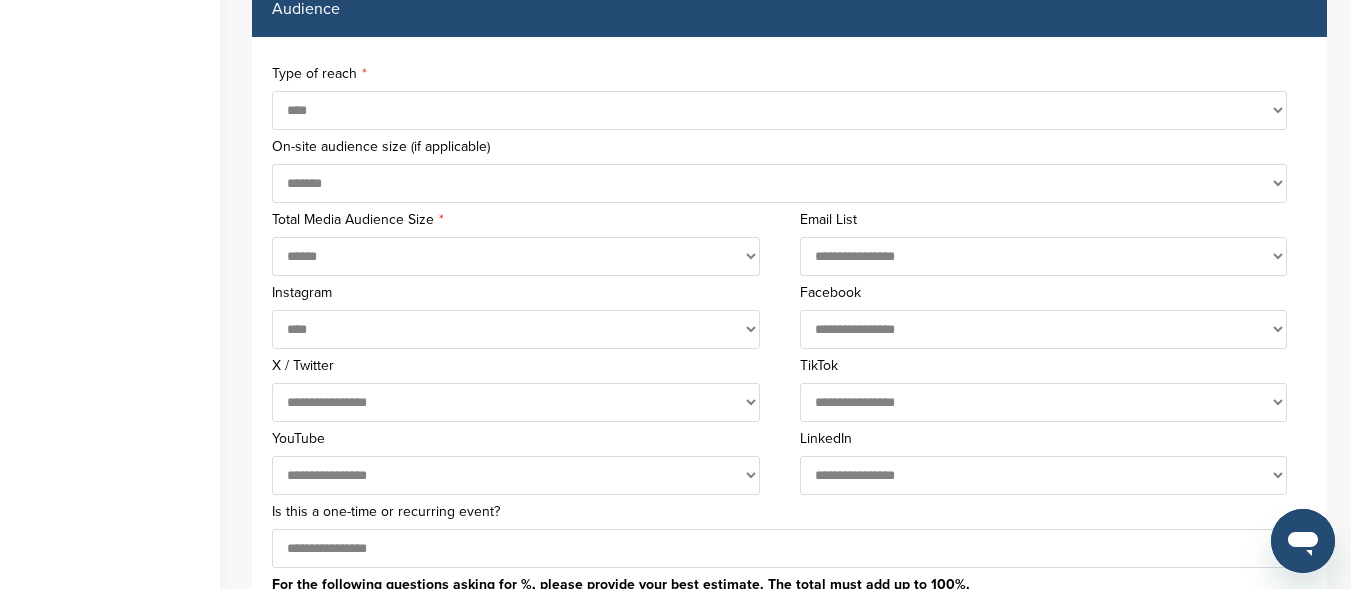 scroll, scrollTop: 1000, scrollLeft: 0, axis: vertical 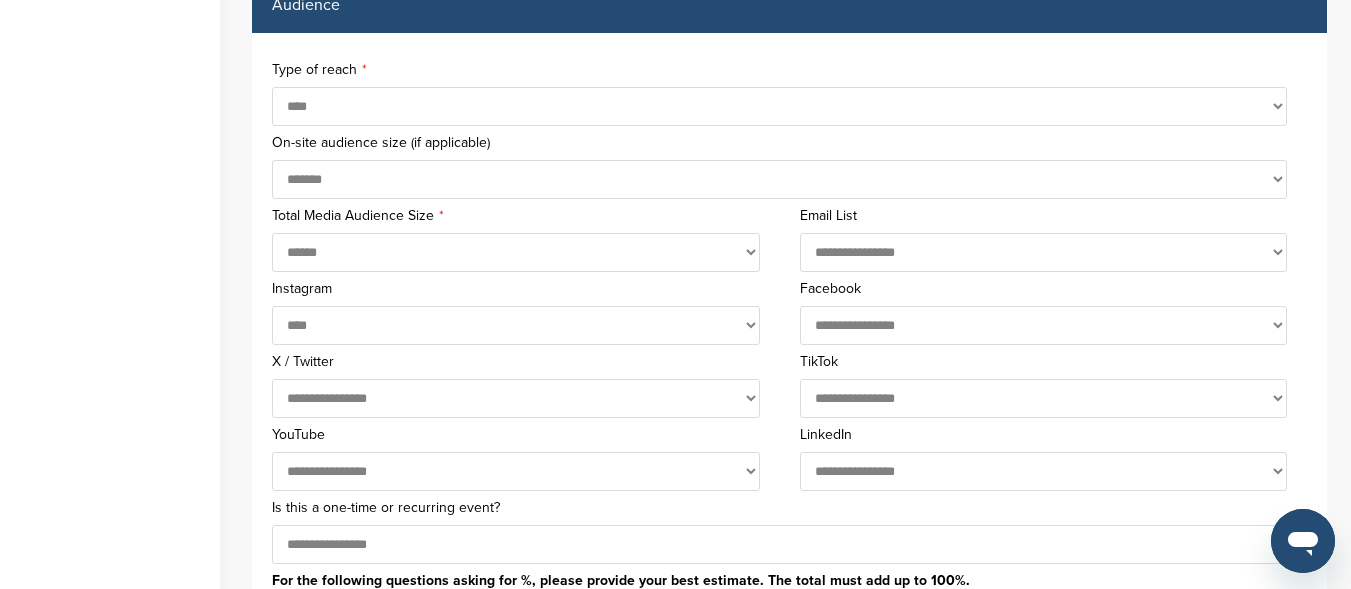 click on "**********" at bounding box center [516, 471] 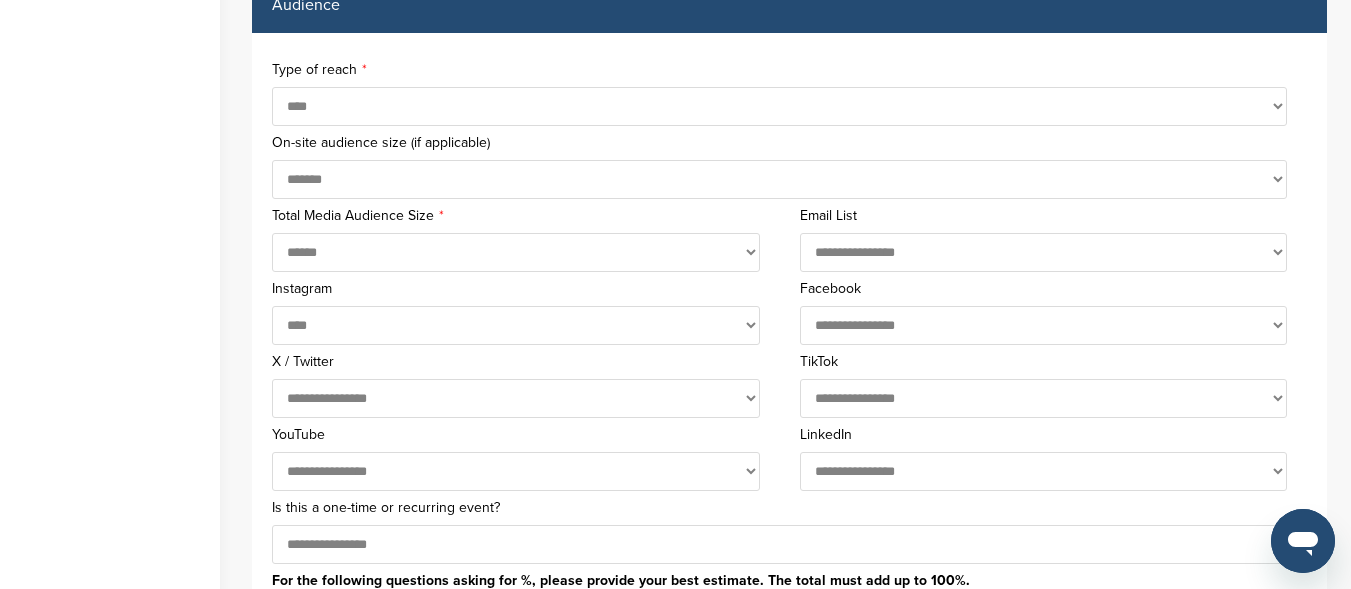 select on "**" 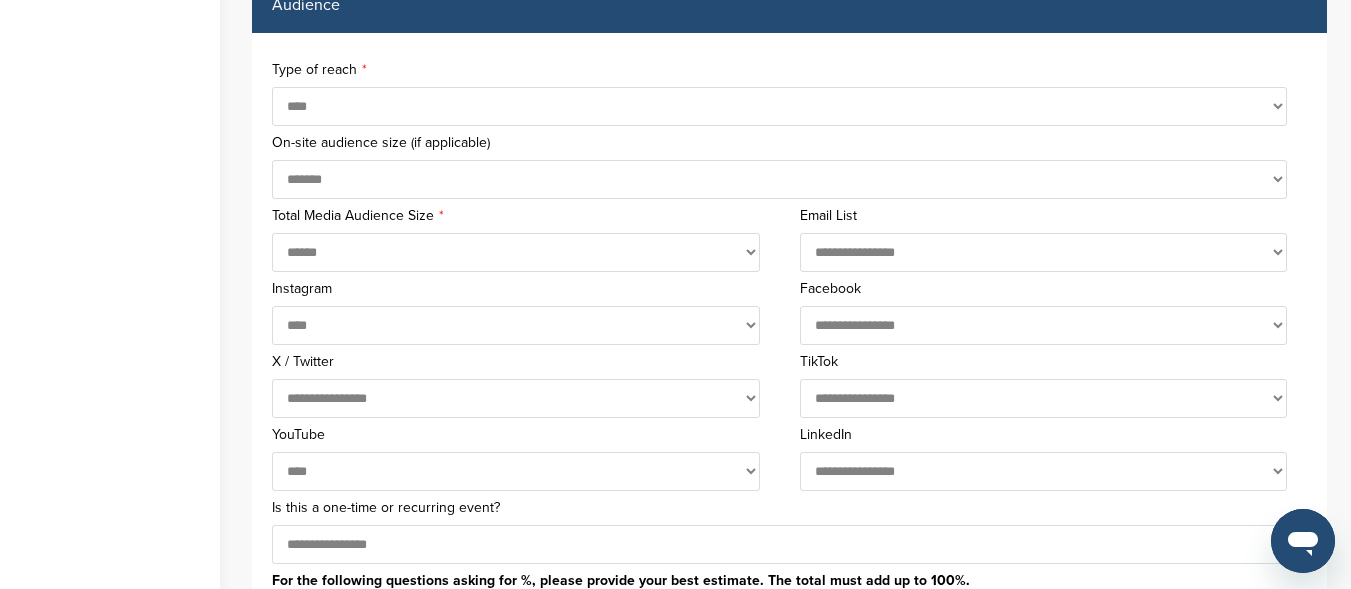 click on "**********" at bounding box center (516, 471) 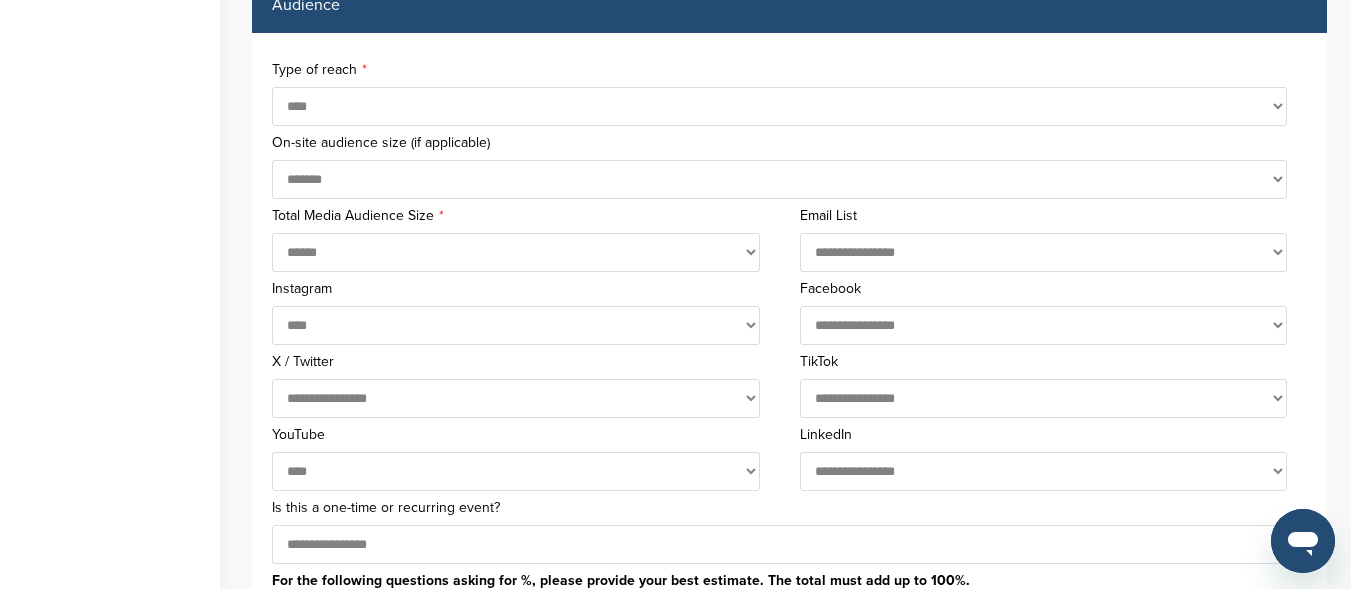 click on "**********" at bounding box center [516, 398] 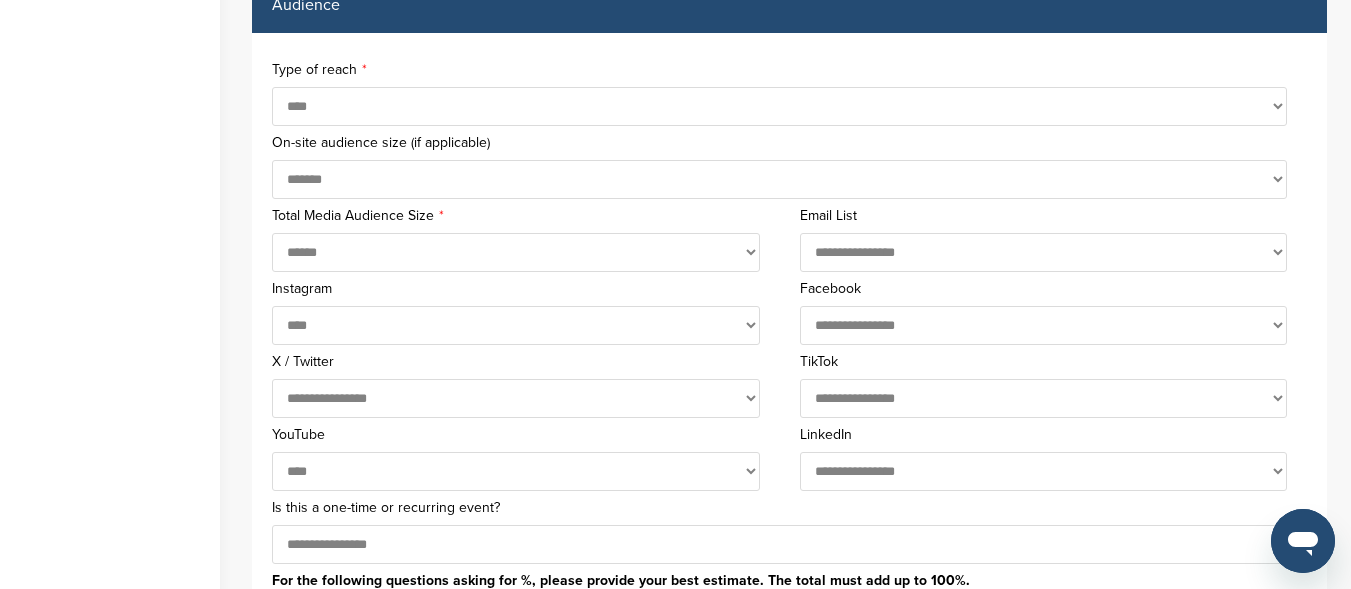 select 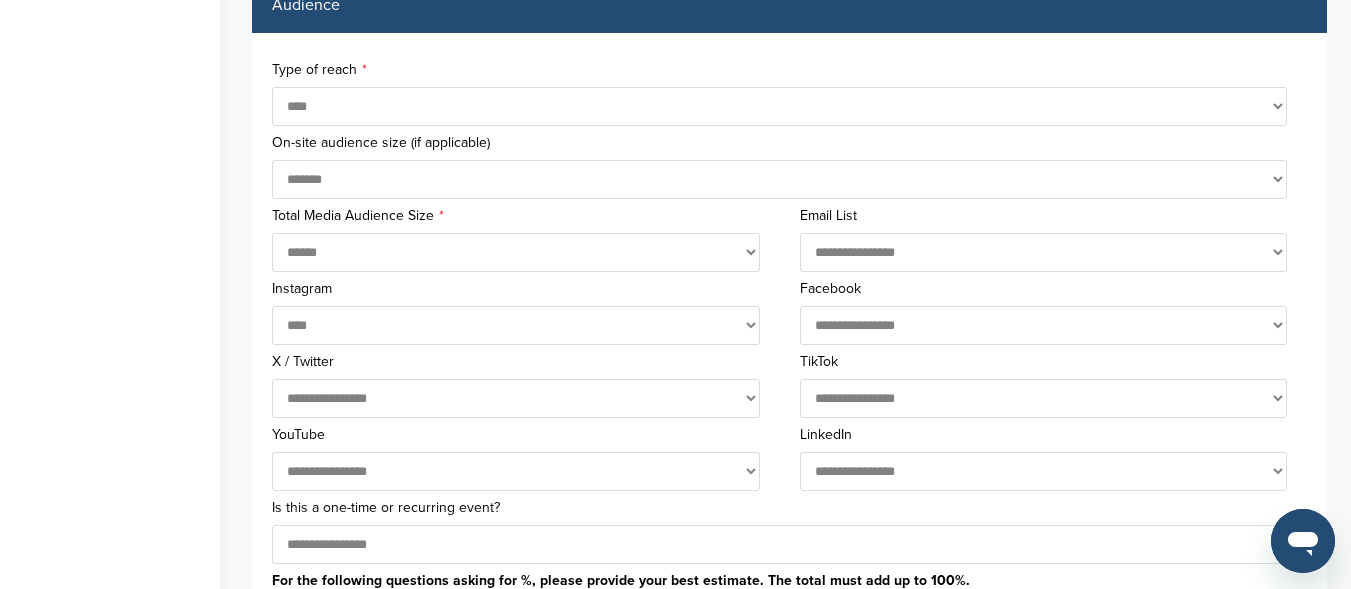 click on "**********" at bounding box center (516, 471) 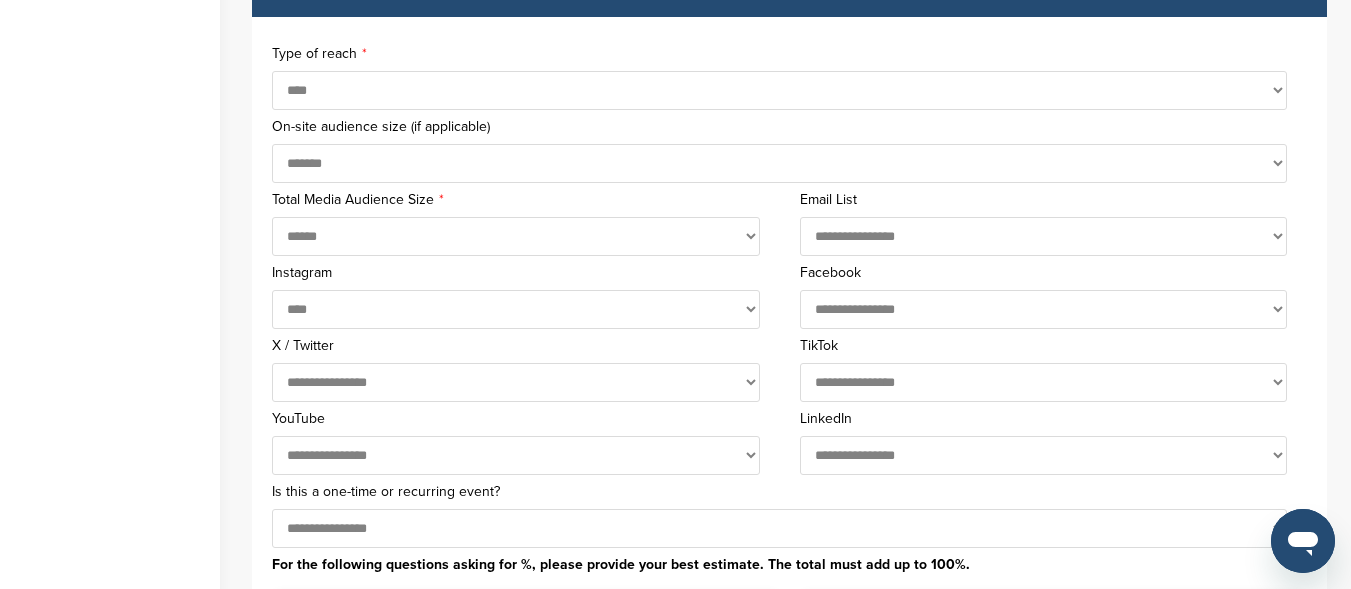 scroll, scrollTop: 1000, scrollLeft: 0, axis: vertical 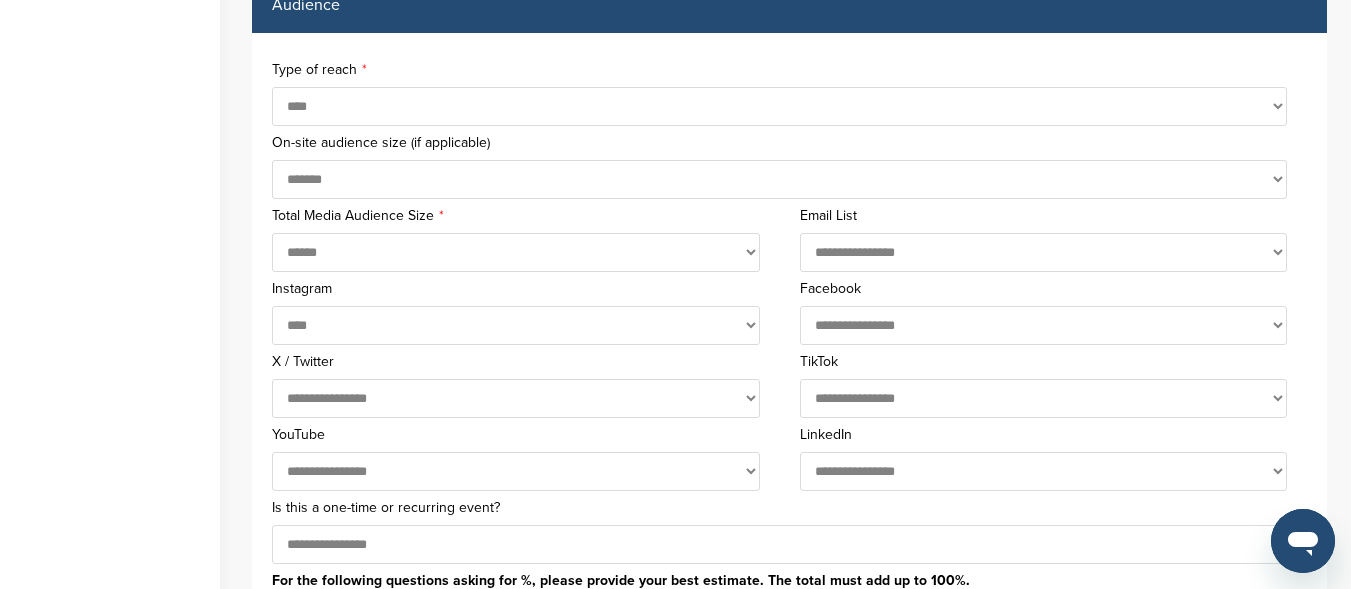 click on "**********" at bounding box center (1044, 252) 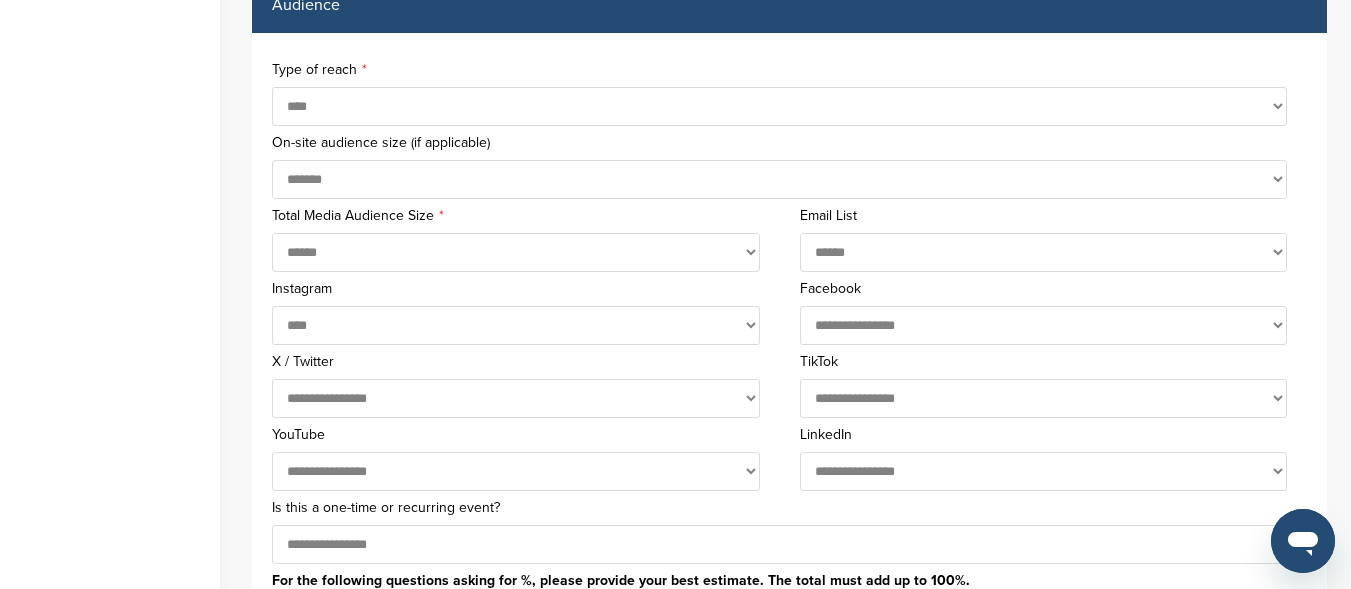 click on "**********" at bounding box center [1044, 252] 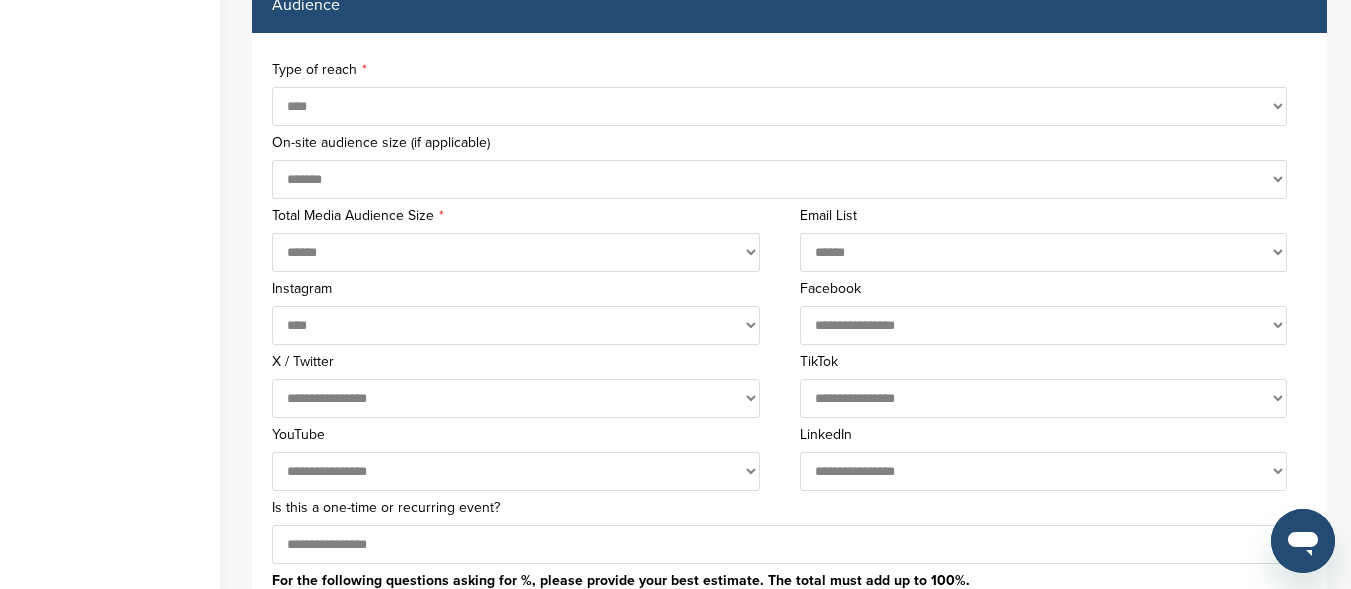click on "**********" at bounding box center (1044, 325) 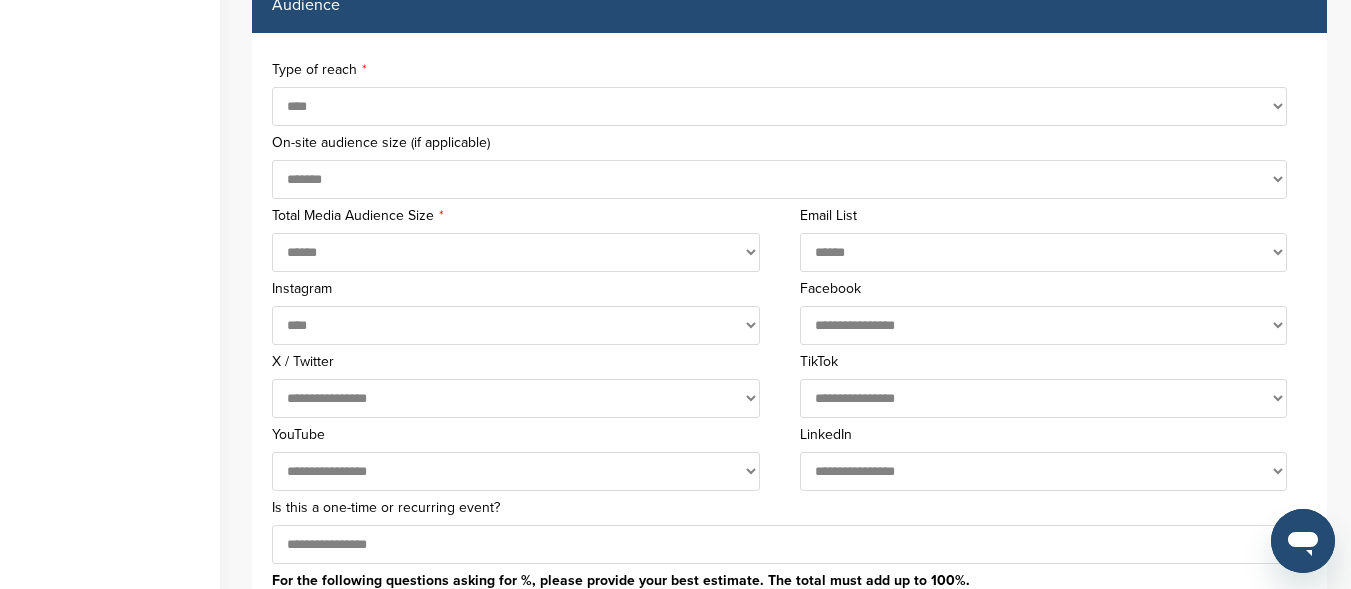 select on "**" 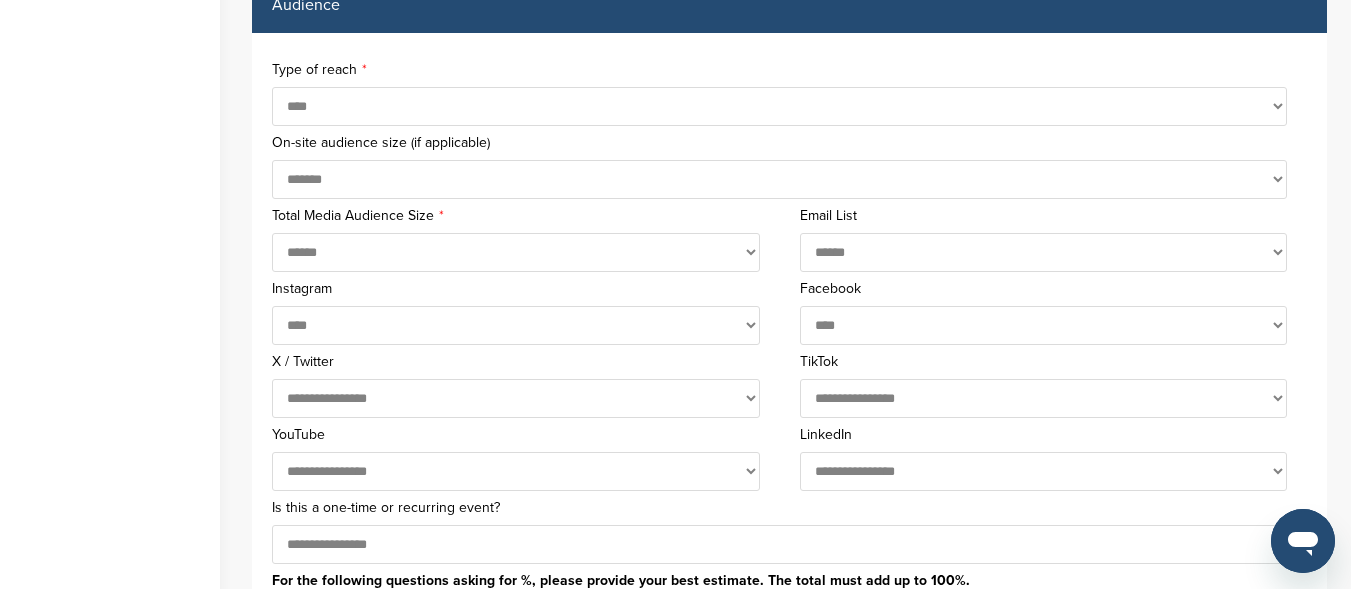 click on "**********" at bounding box center (1044, 325) 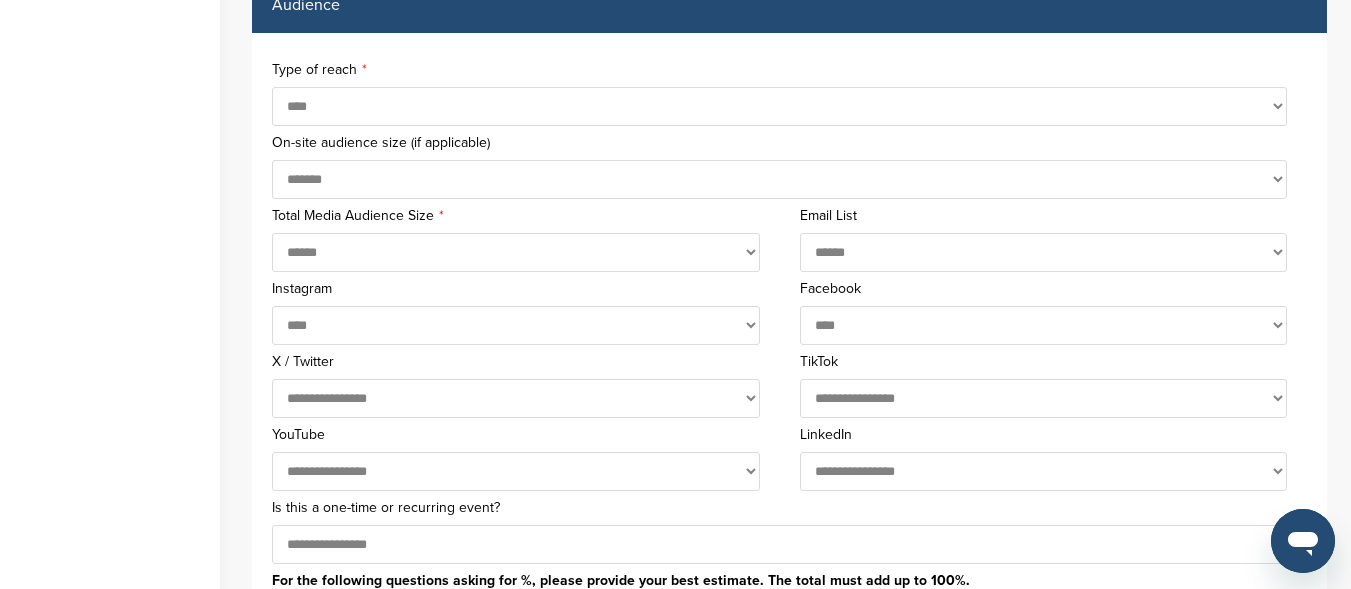 click on "**********" at bounding box center [1044, 471] 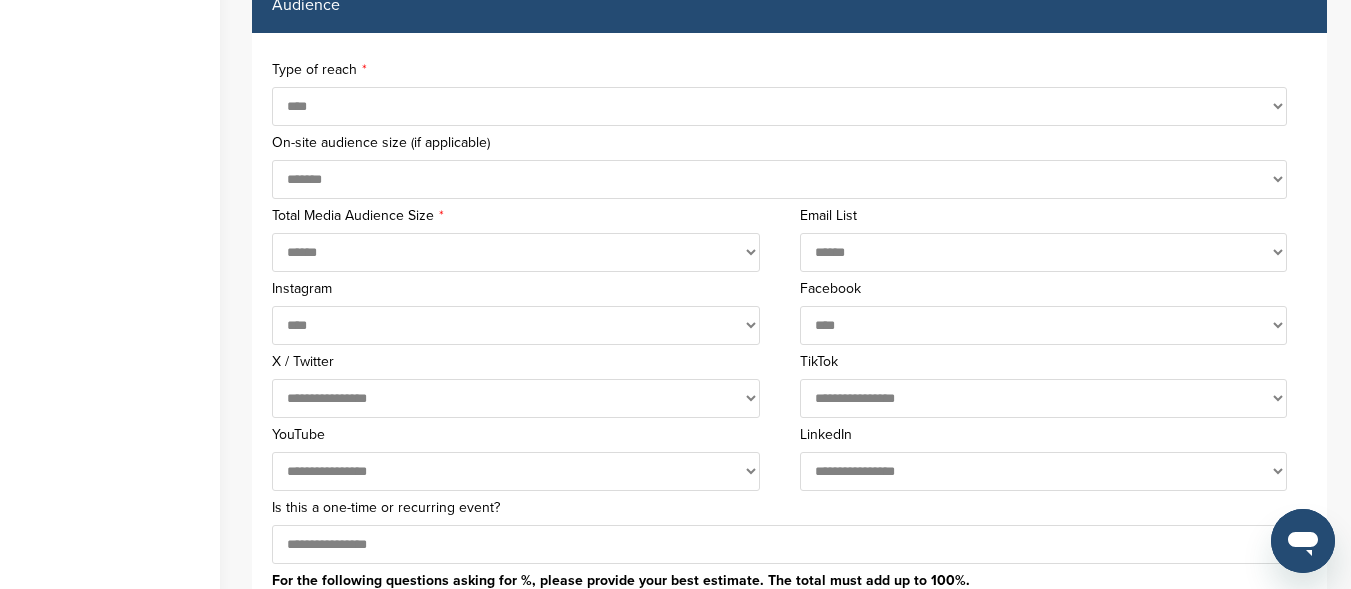 select on "**" 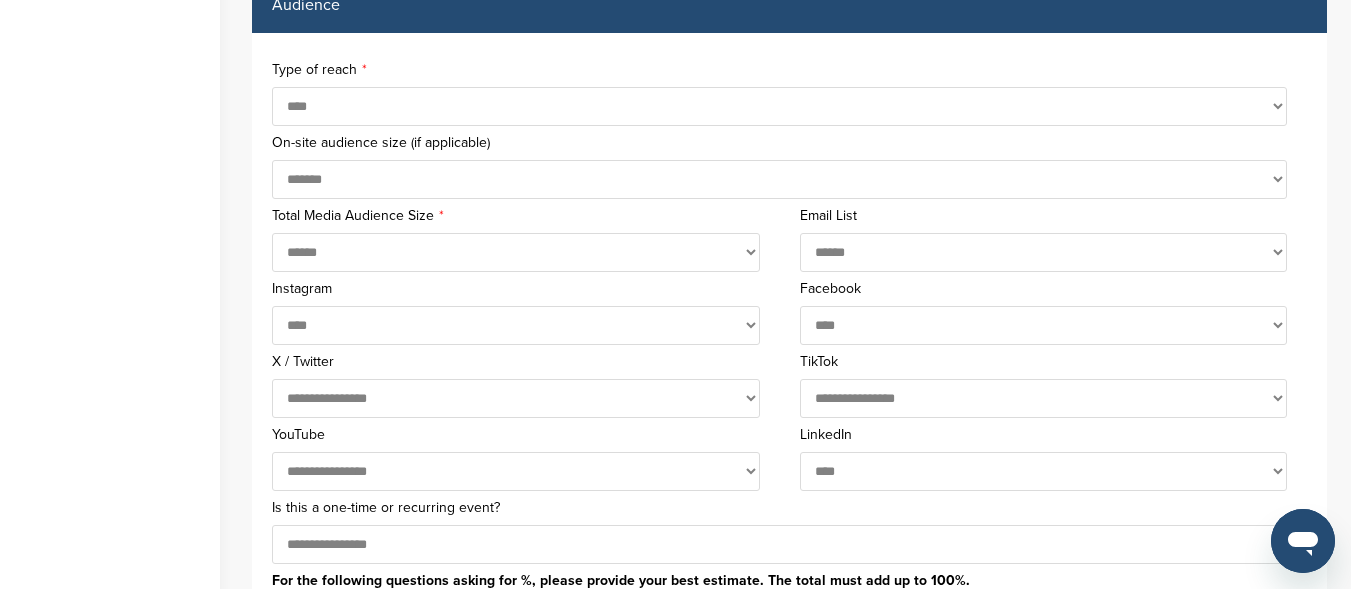 click on "**********" at bounding box center (1044, 471) 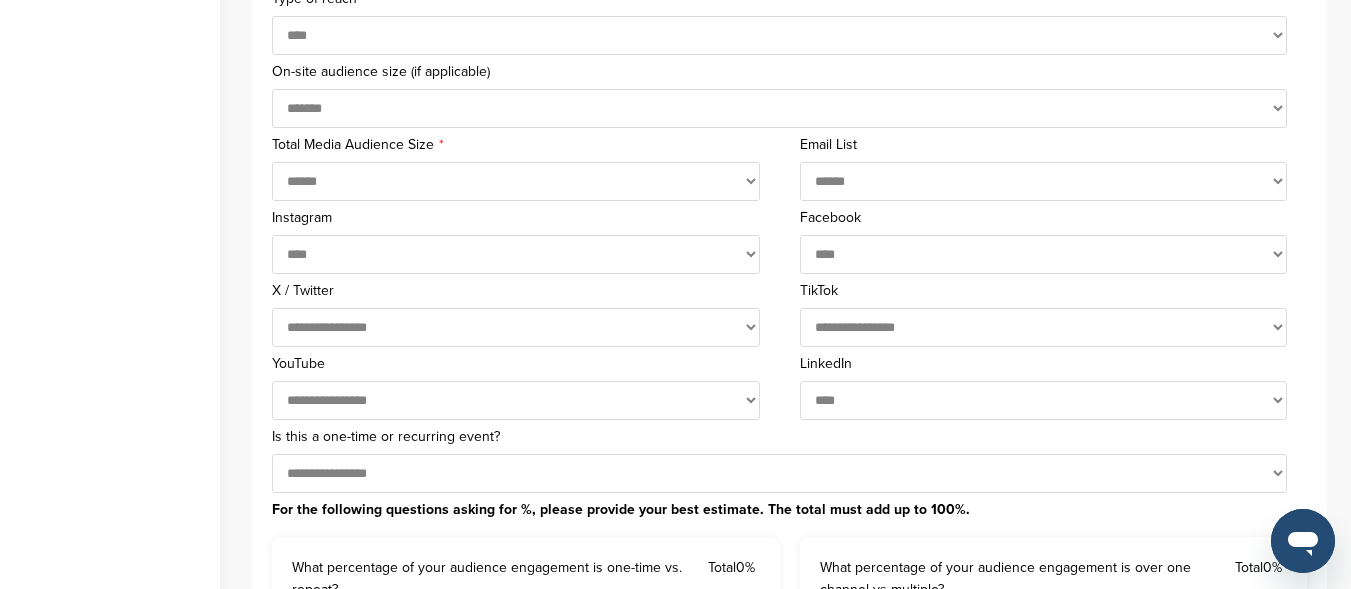 scroll, scrollTop: 1100, scrollLeft: 0, axis: vertical 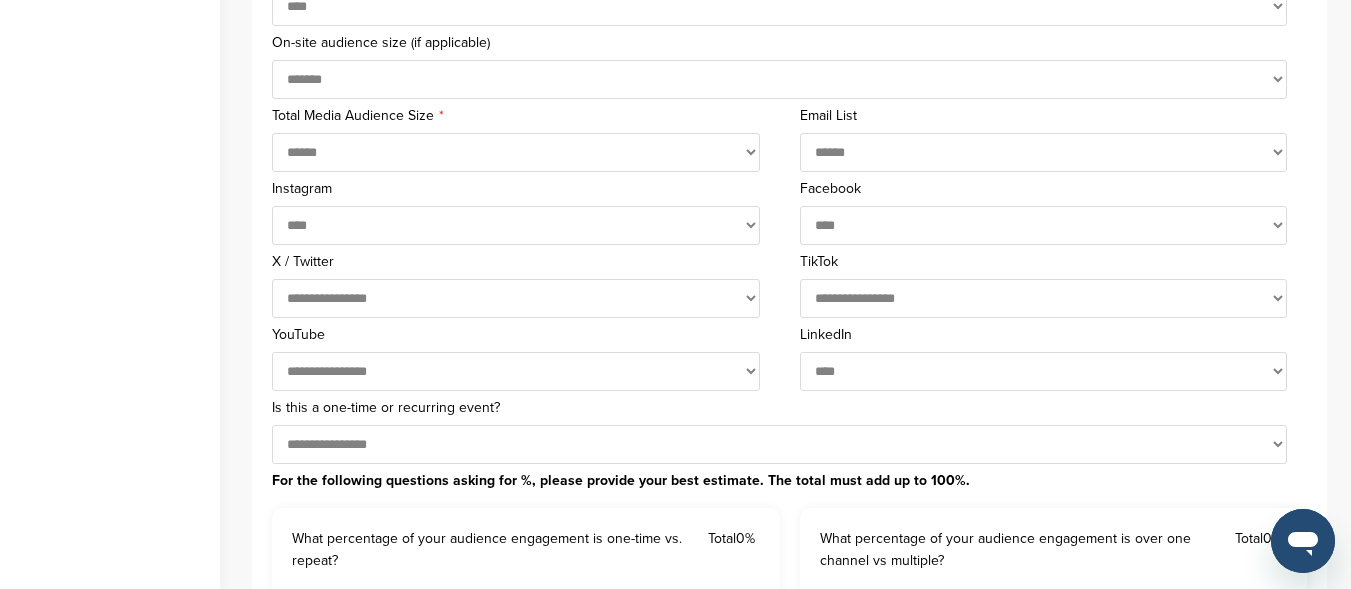 click on "**********" at bounding box center [1044, 298] 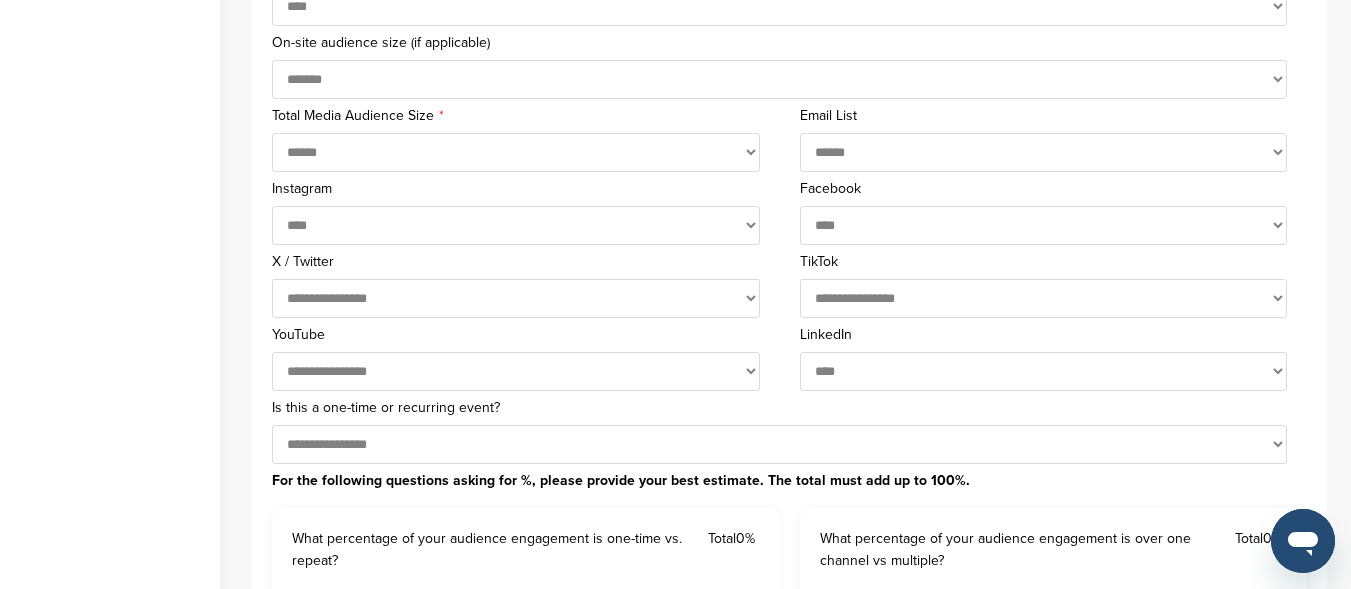 select on "**" 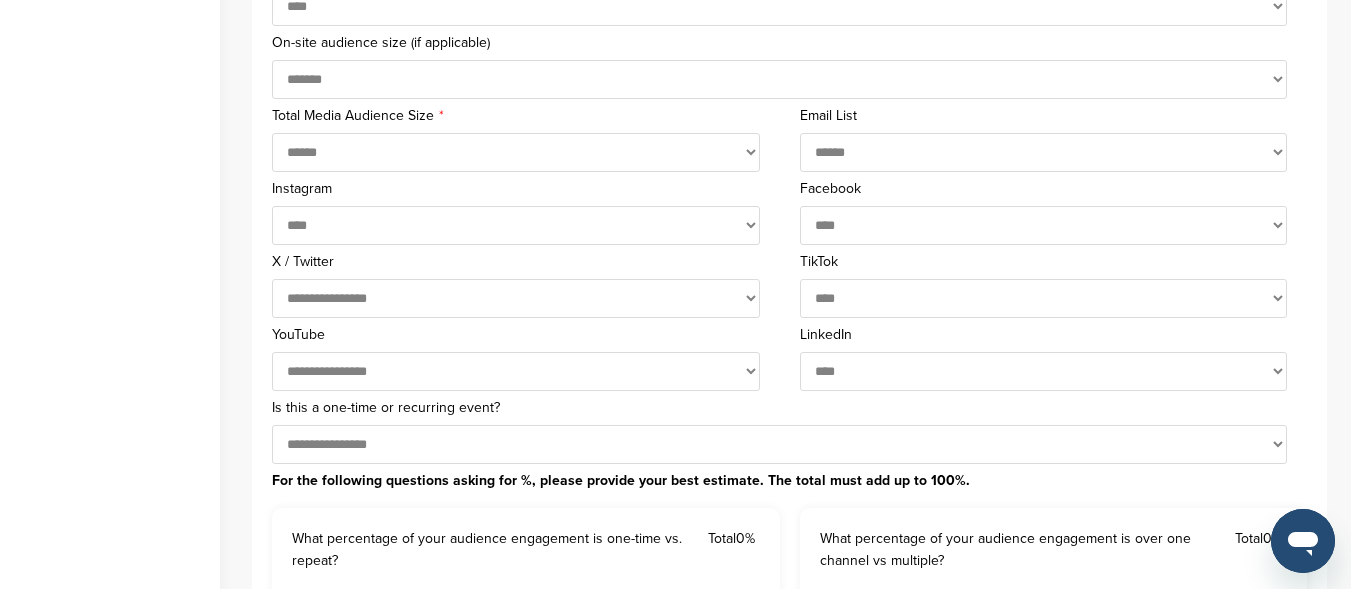 click on "**********" at bounding box center (1044, 298) 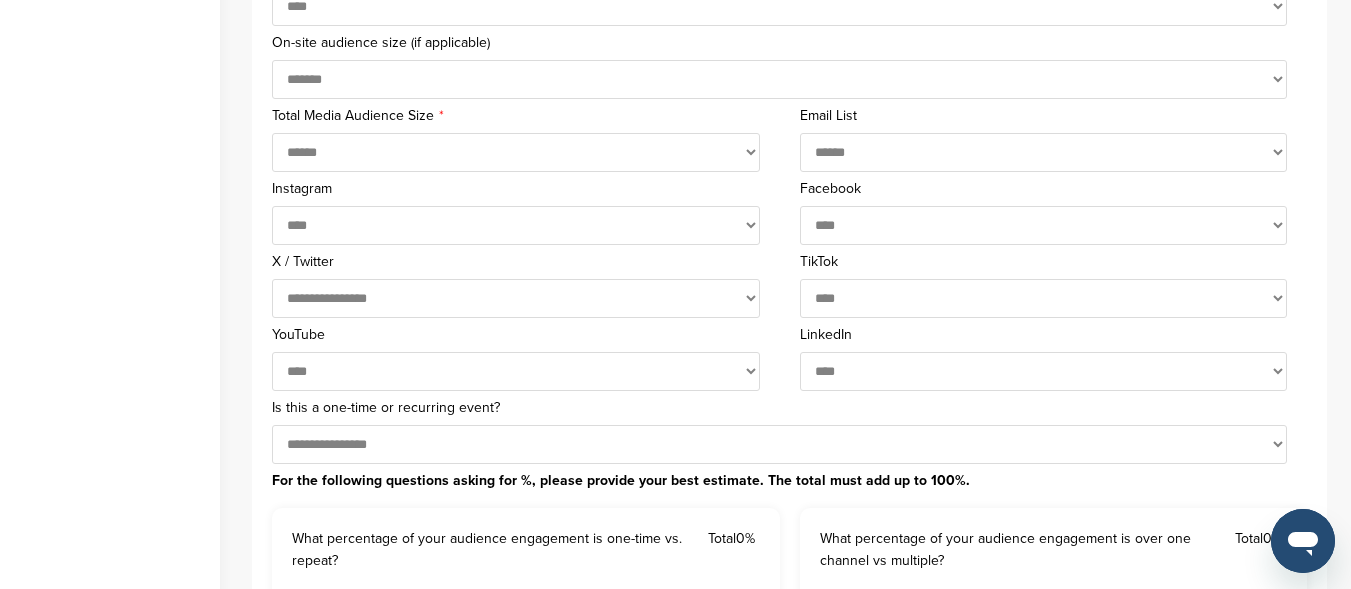 click on "**********" at bounding box center (516, 371) 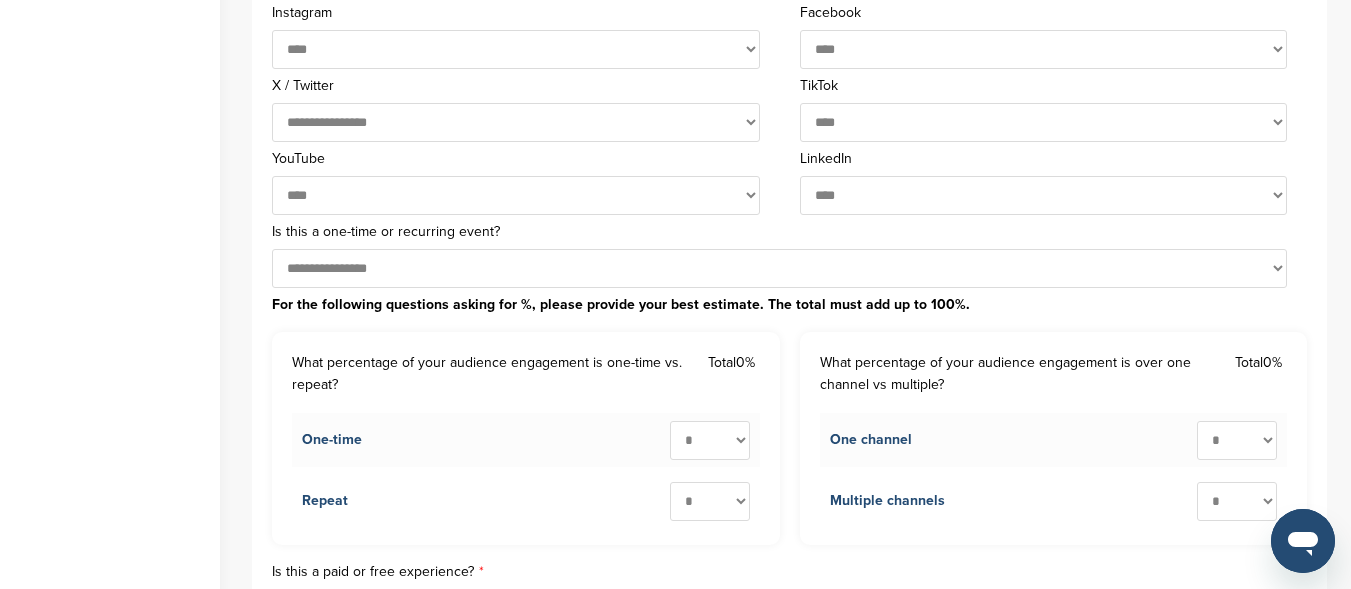 scroll, scrollTop: 1300, scrollLeft: 0, axis: vertical 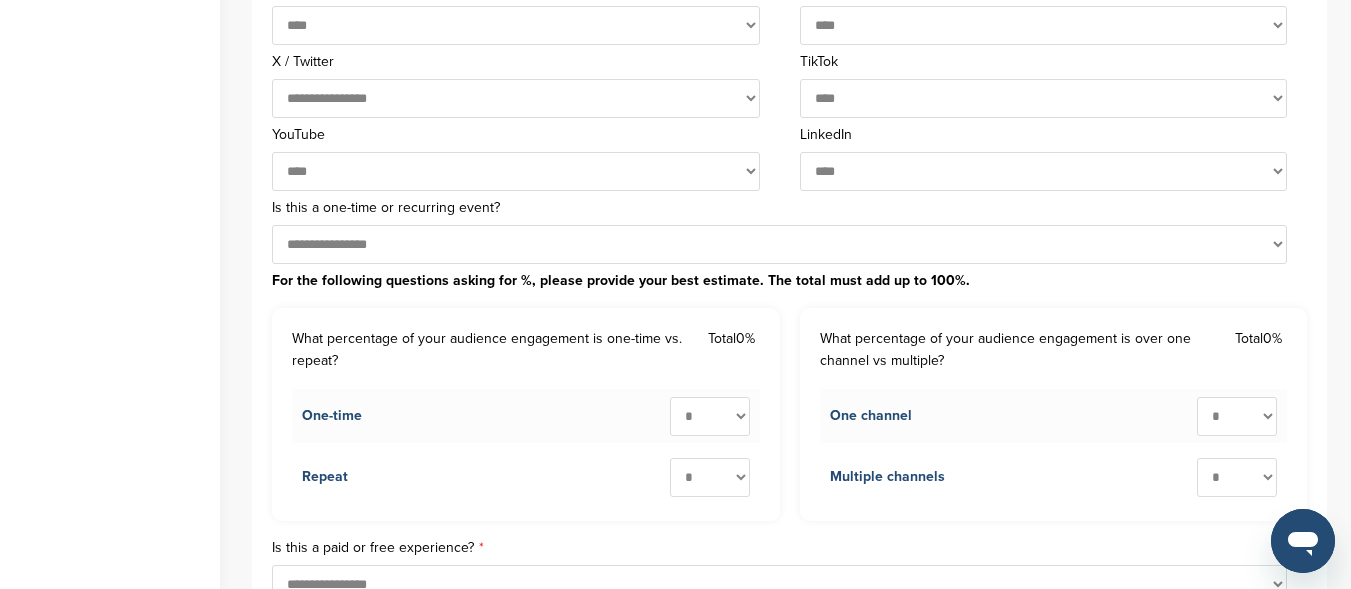 click on "*
**
**
**
**
**
**
**
**
**
***" at bounding box center (710, 416) 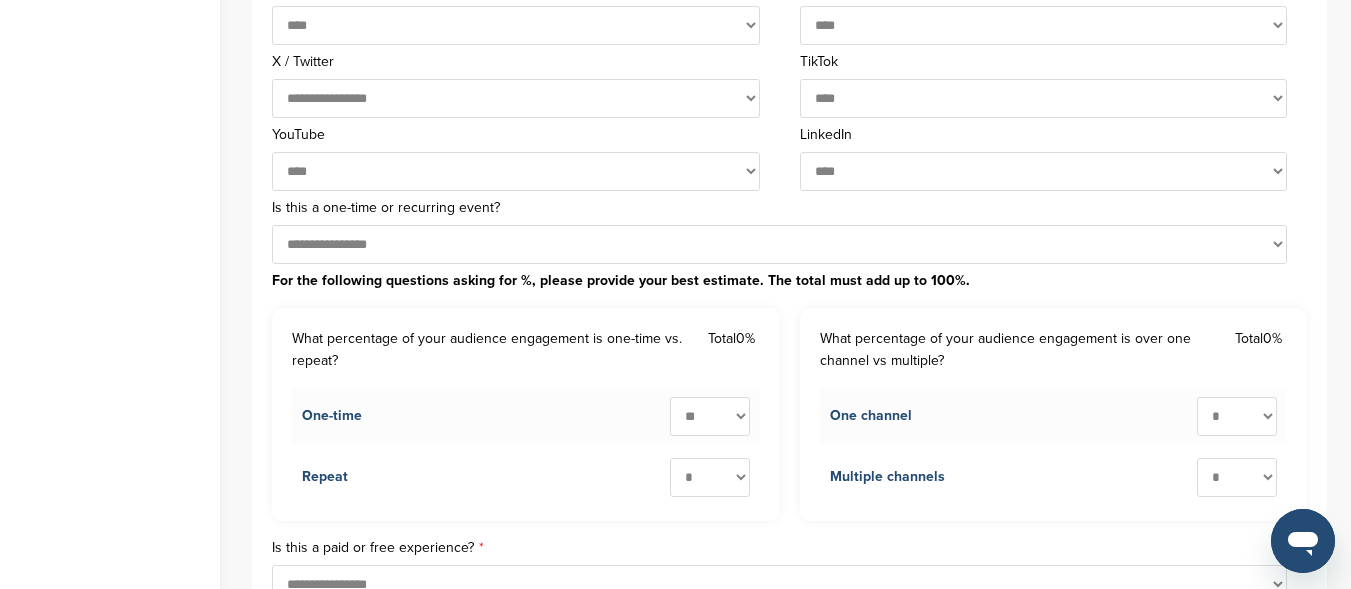 click on "*
**
**
**
**
**
**
**
**
**
***" at bounding box center (710, 416) 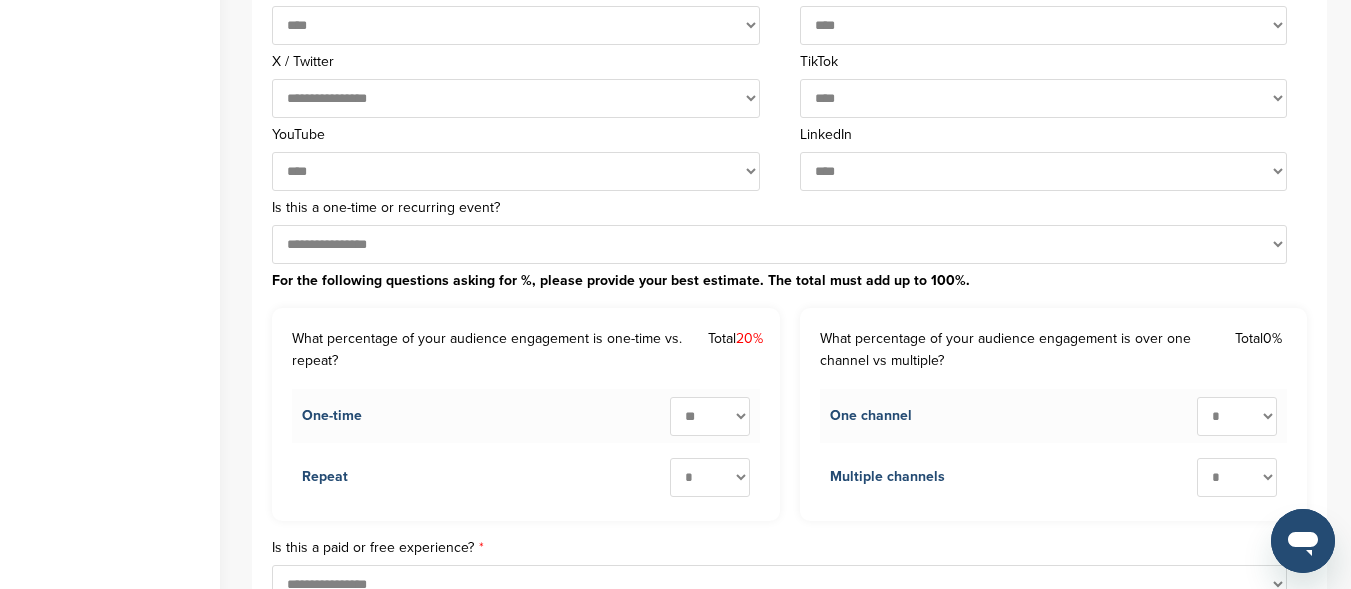 click on "*
**
**
**
**
**
**
**
**
**
***" at bounding box center (710, 477) 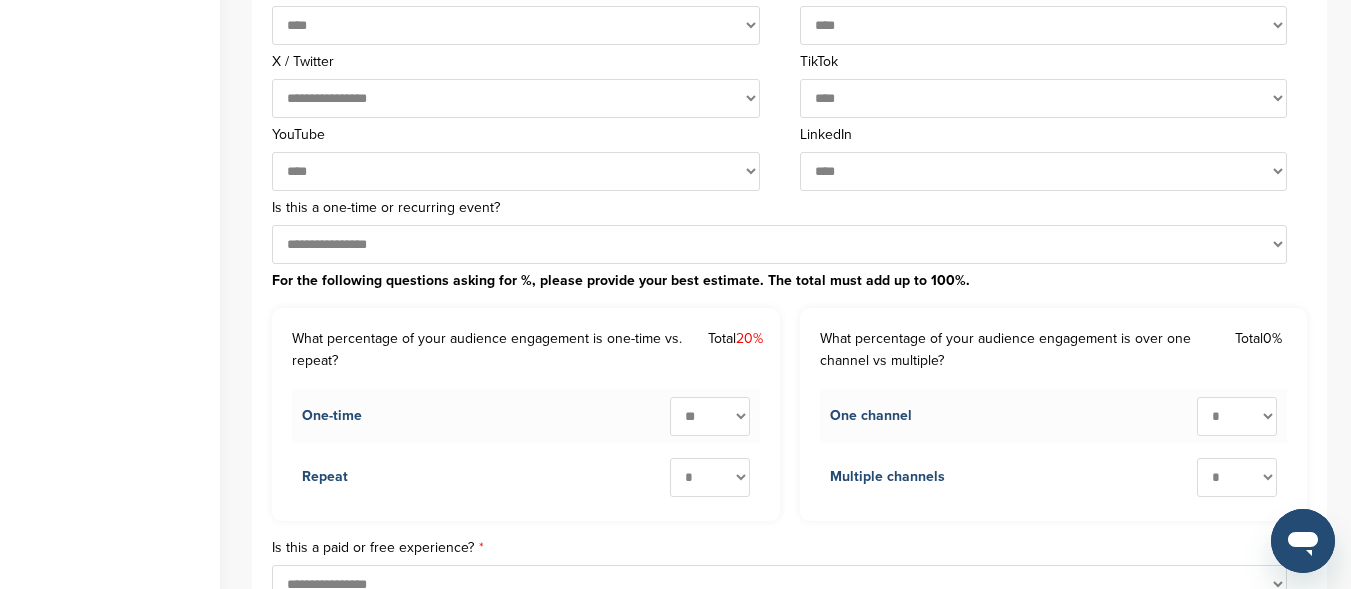 select on "***" 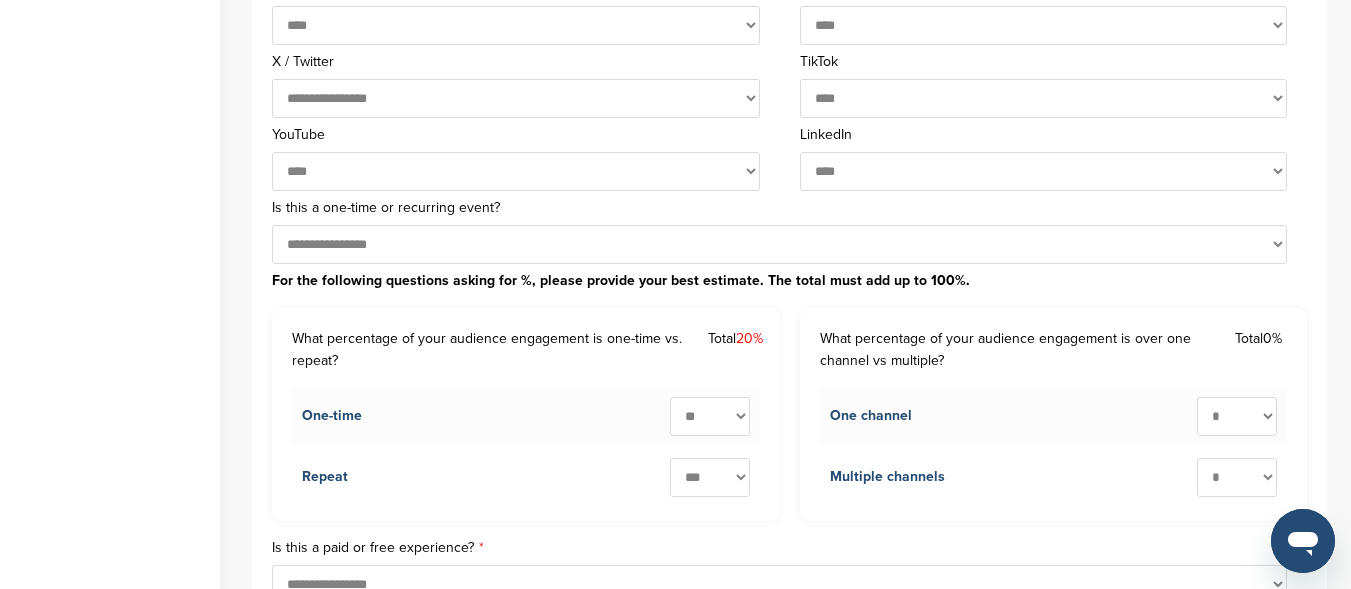 click on "*
**
**
**
**
**
**
**
**
**
***" at bounding box center [710, 477] 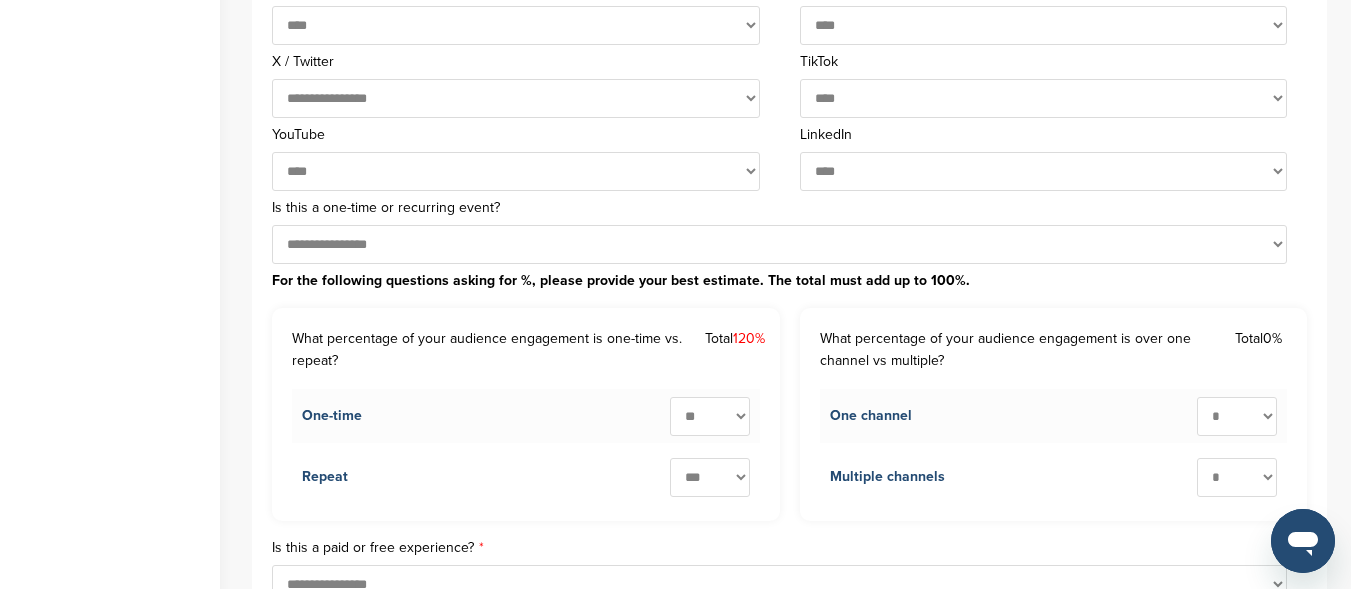 click on "*
**
**
**
**
**
**
**
**
**
***" at bounding box center [1237, 416] 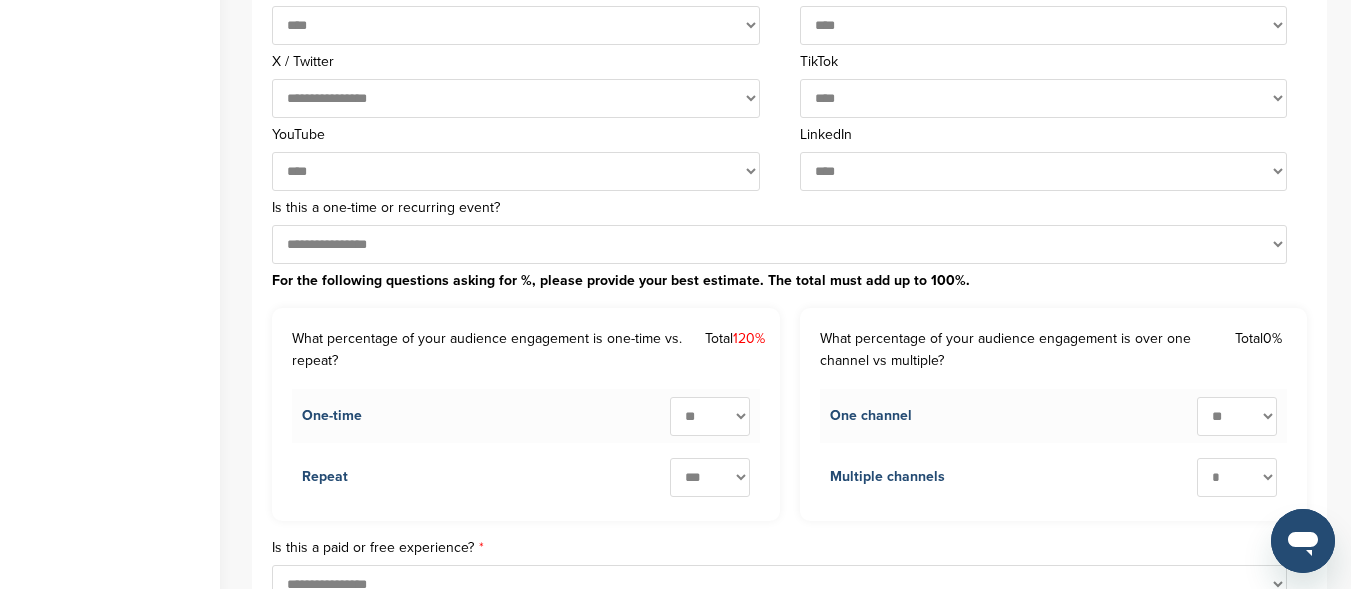 click on "*
**
**
**
**
**
**
**
**
**
***" at bounding box center [1237, 416] 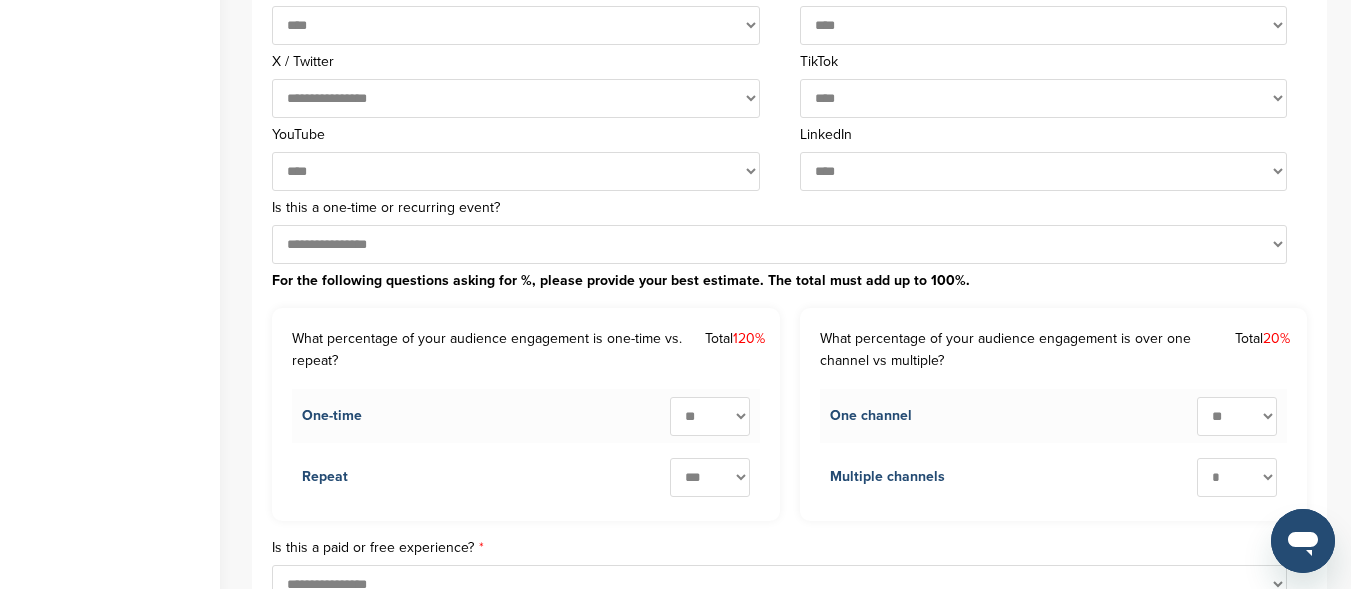 click on "*
**
**
**
**
**
**
**
**
**
***" at bounding box center (1237, 477) 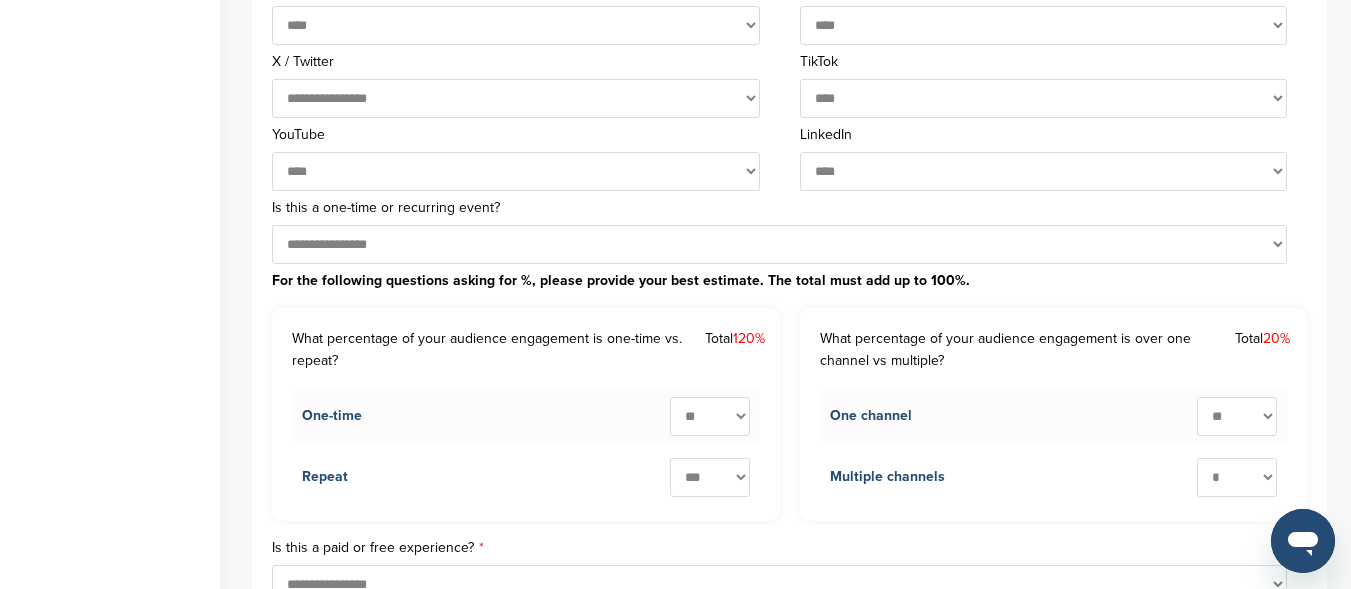 select on "***" 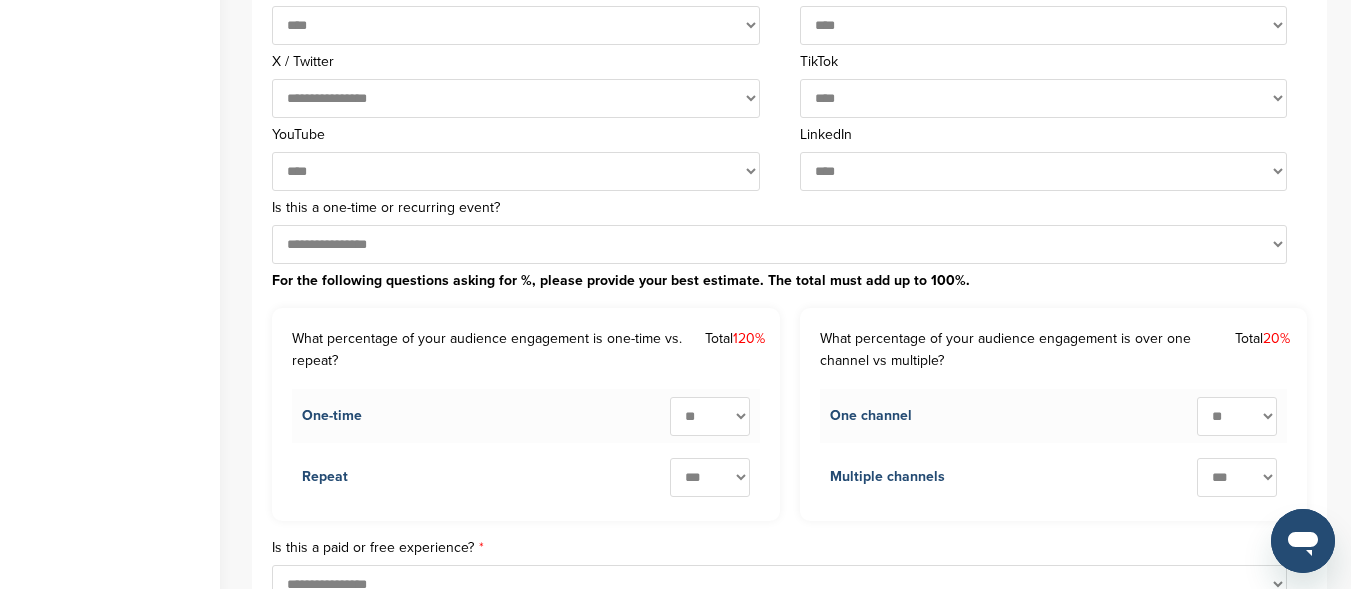 click on "*
**
**
**
**
**
**
**
**
**
***" at bounding box center (1237, 477) 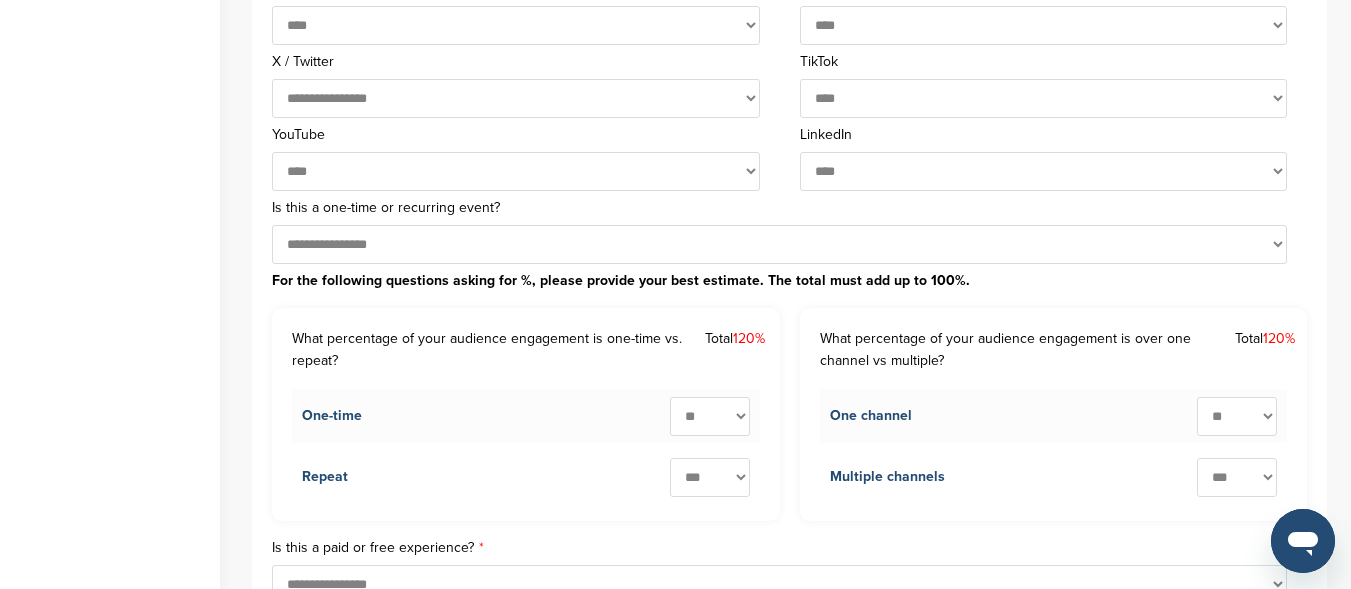 click on "*
**
**
**
**
**
**
**
**
**
***" at bounding box center (1237, 416) 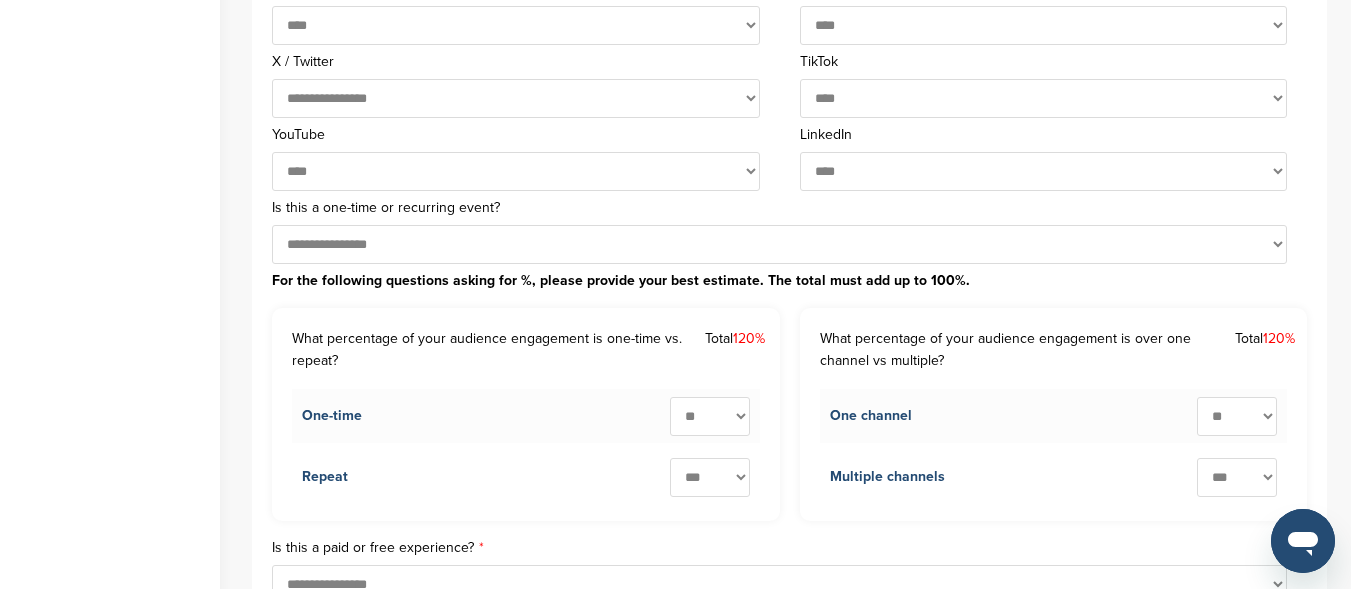select on "**" 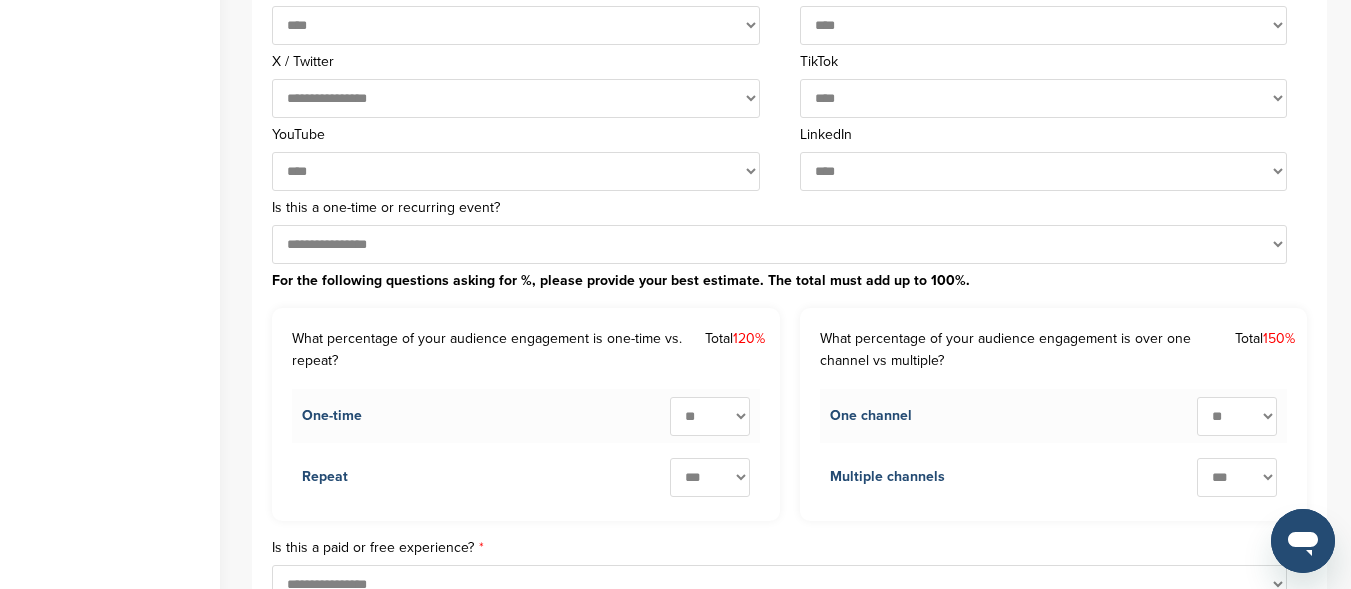 click on "*
**
**
**
**
**
**
**
**
**
***" at bounding box center (710, 416) 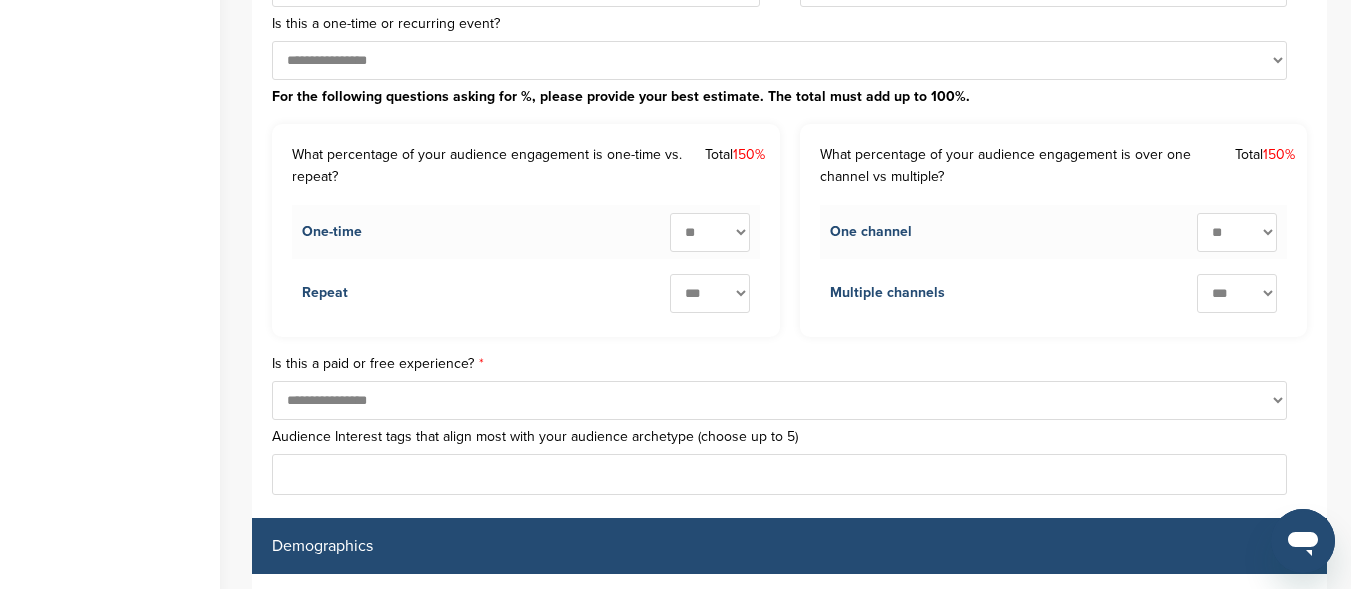 scroll, scrollTop: 1500, scrollLeft: 0, axis: vertical 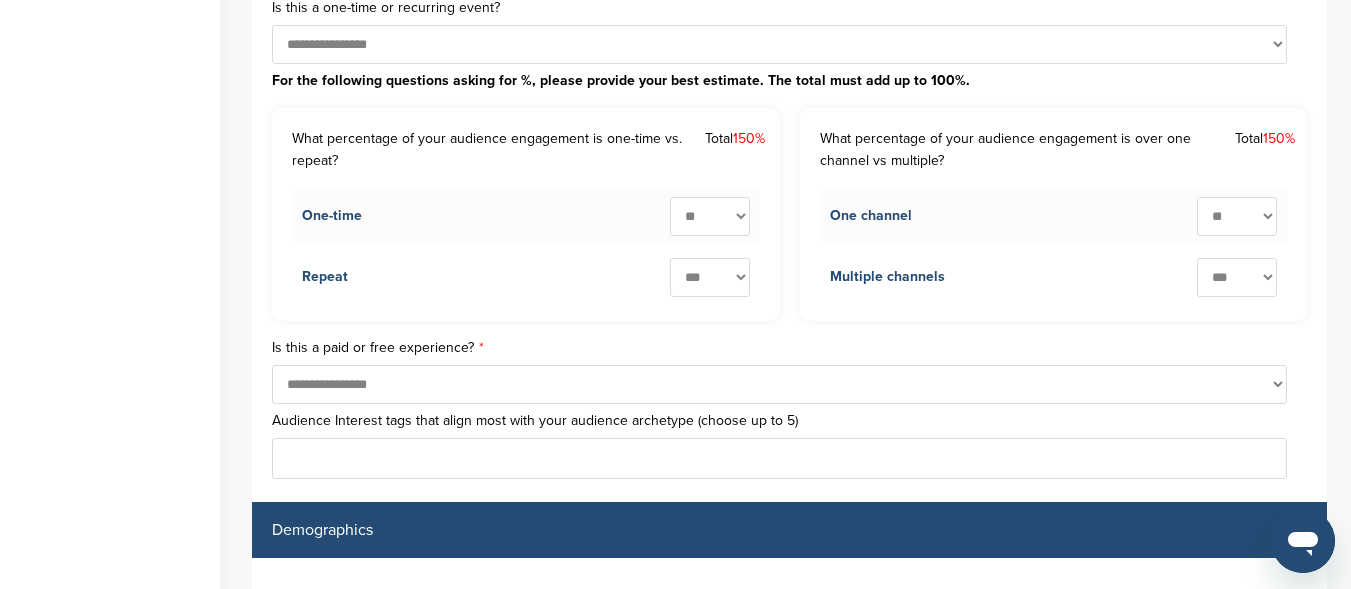 click on "*
**
**
**
**
**
**
**
**
**
***" at bounding box center [710, 216] 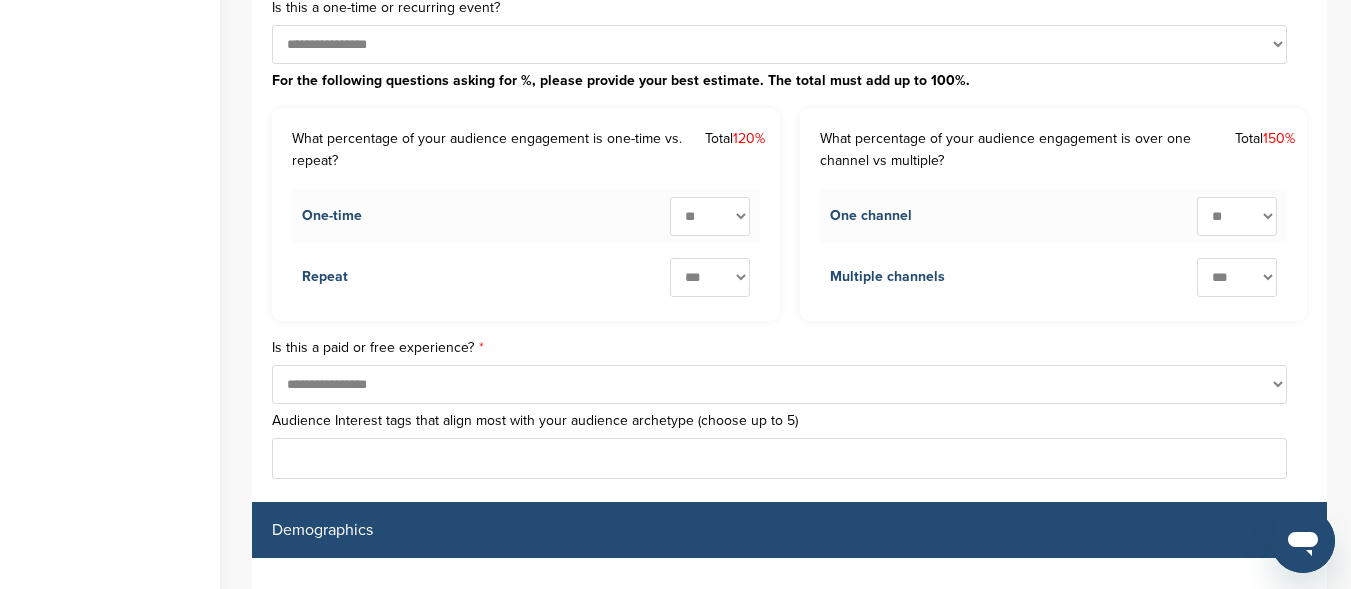 click on "*
**
**
**
**
**
**
**
**
**
***" at bounding box center [1237, 216] 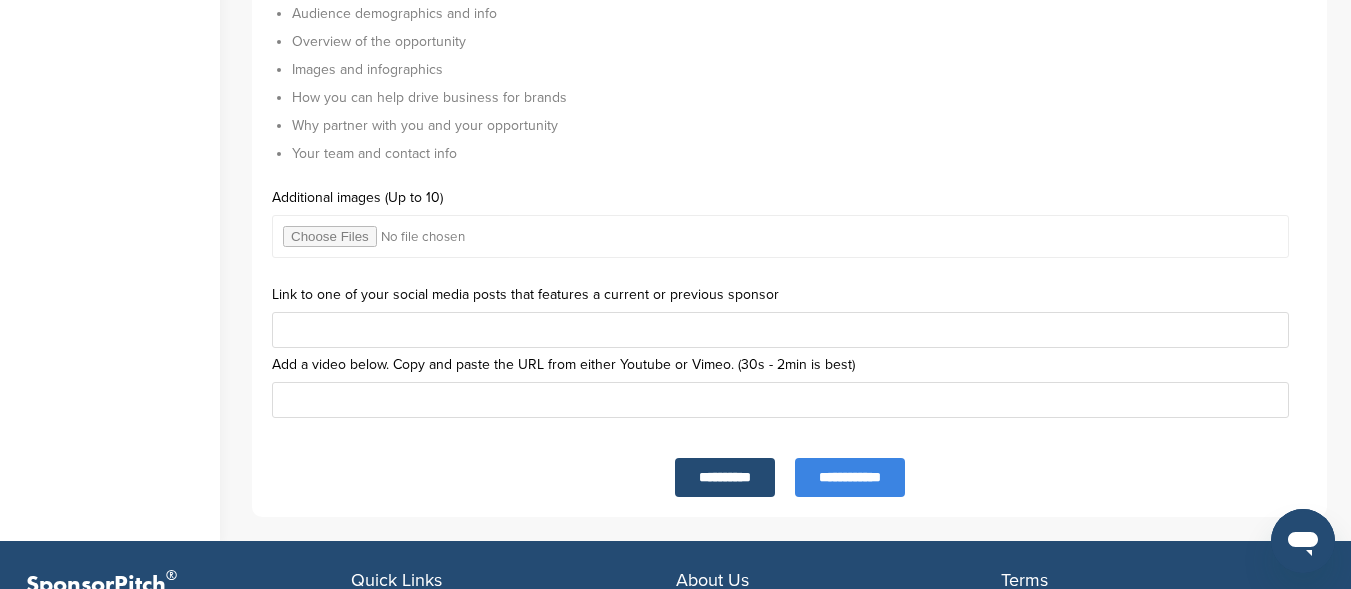 scroll, scrollTop: 6700, scrollLeft: 0, axis: vertical 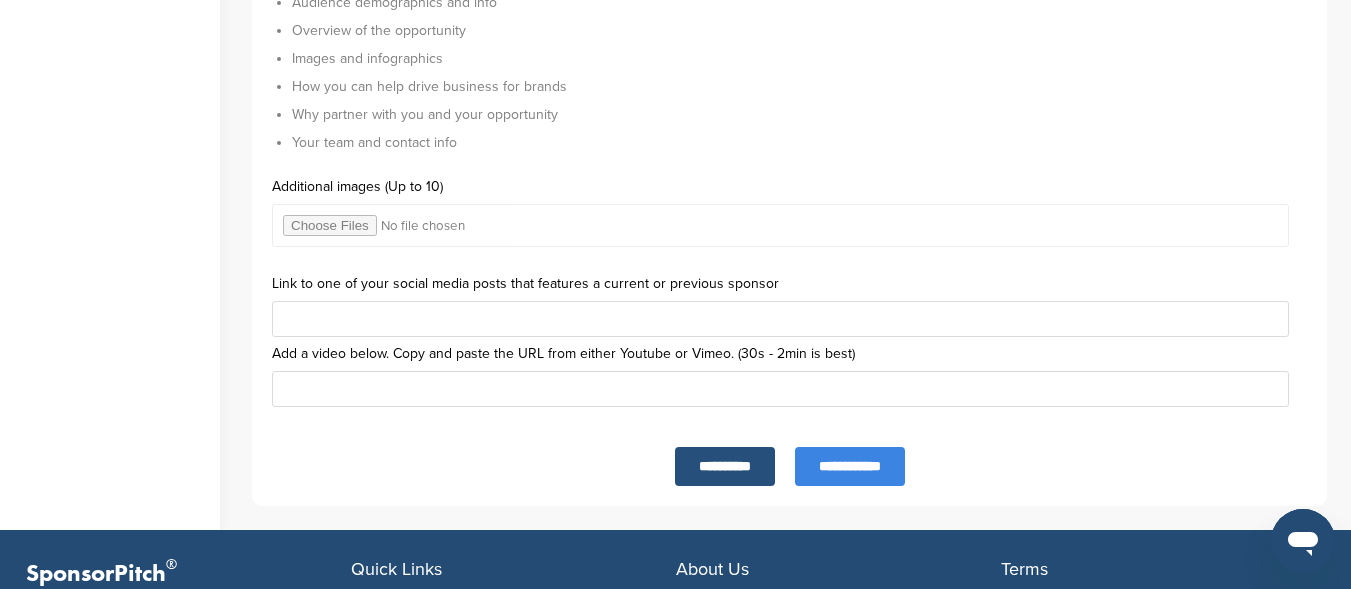 click on "**********" at bounding box center [725, 466] 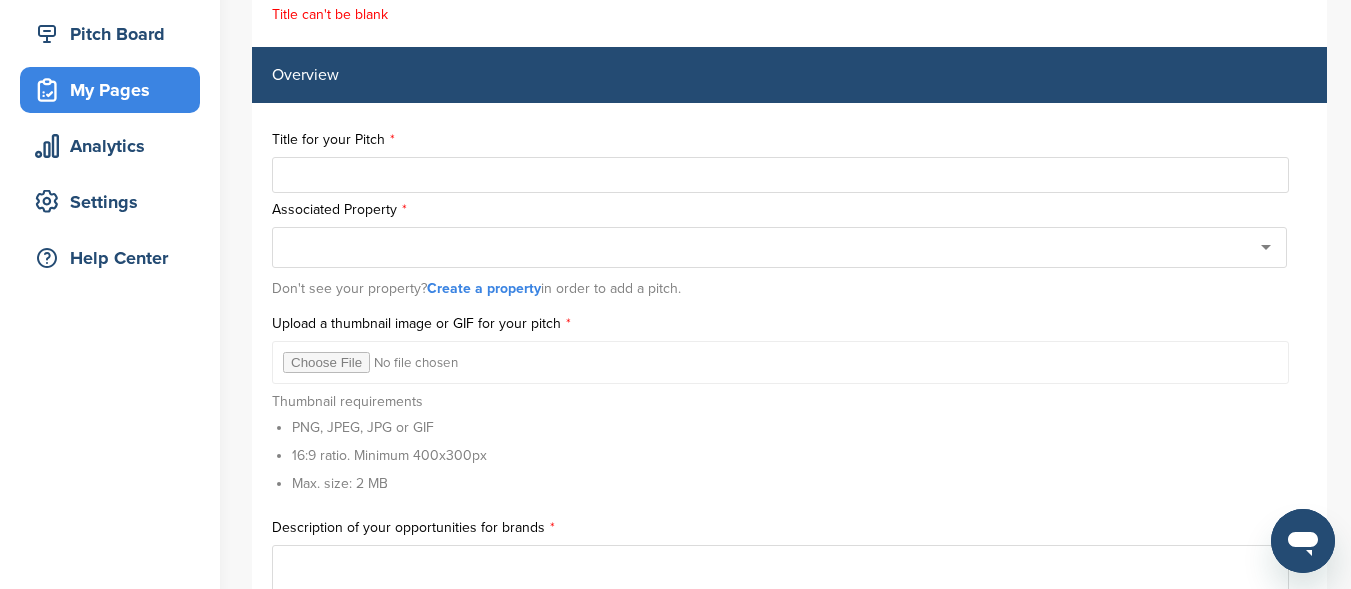 scroll, scrollTop: 0, scrollLeft: 0, axis: both 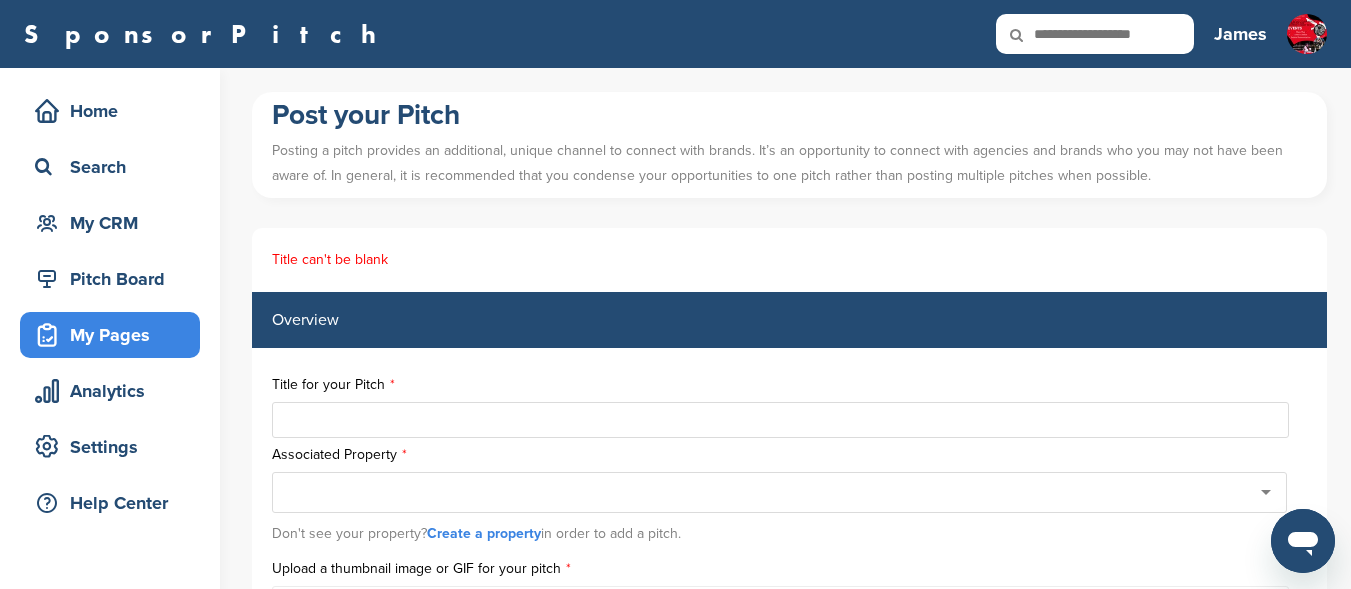 click on "Title can't be blank" at bounding box center [789, 260] 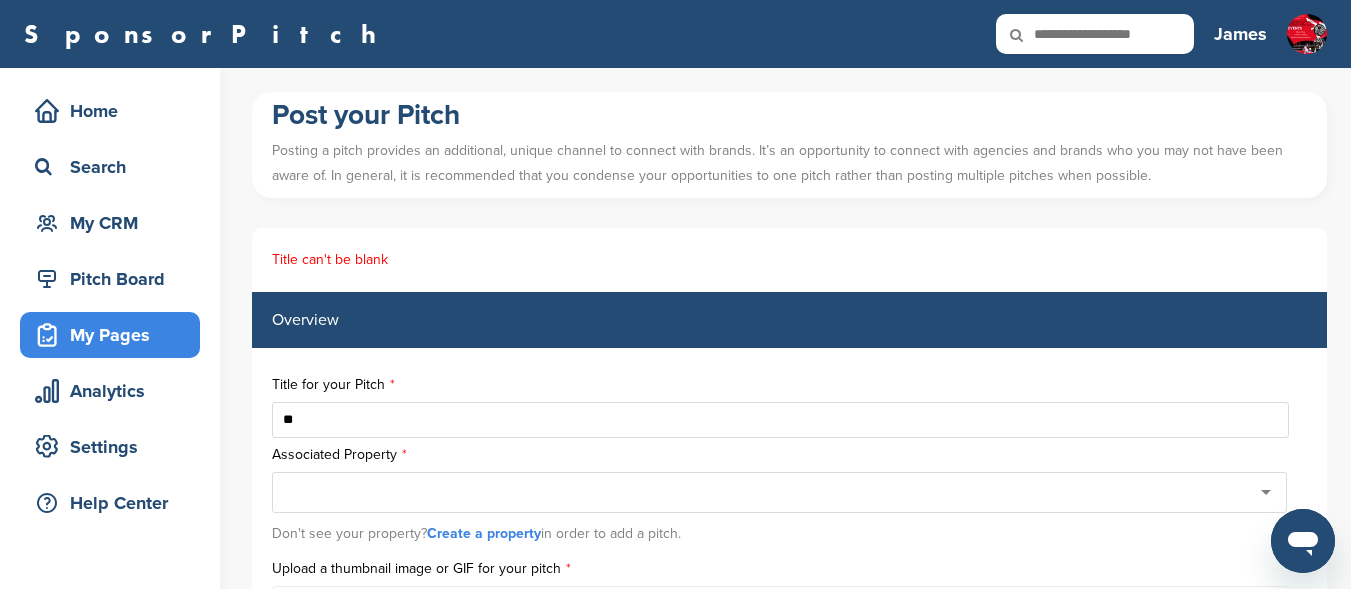 type on "*" 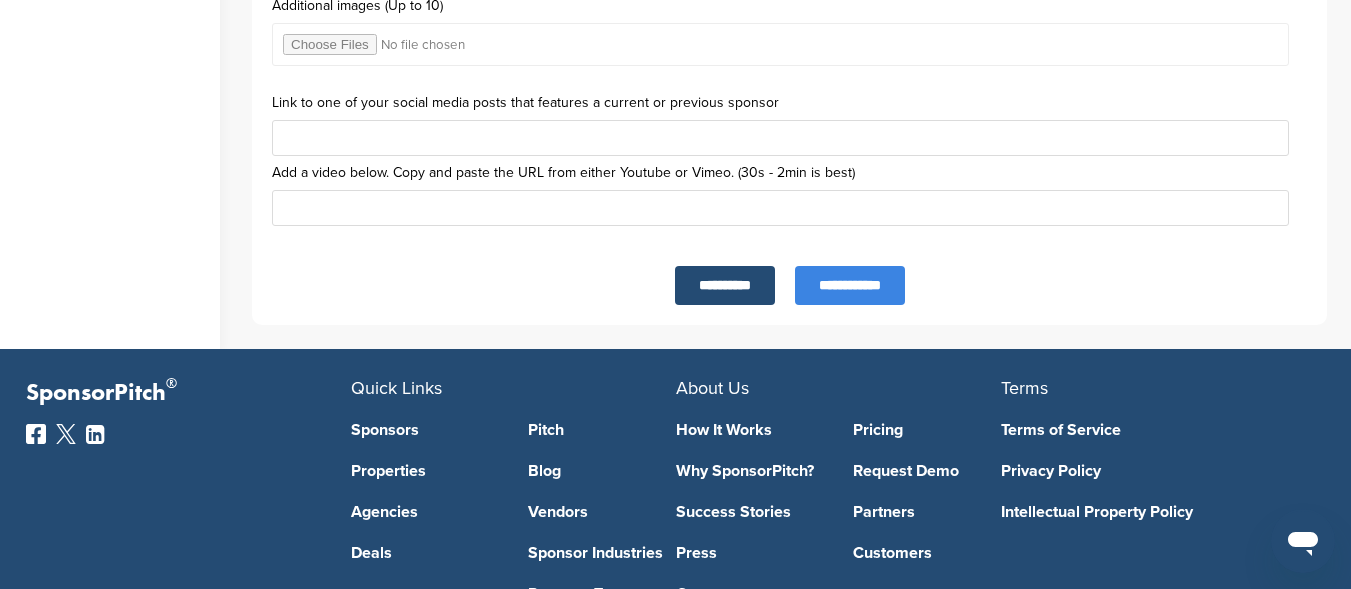 scroll, scrollTop: 6900, scrollLeft: 0, axis: vertical 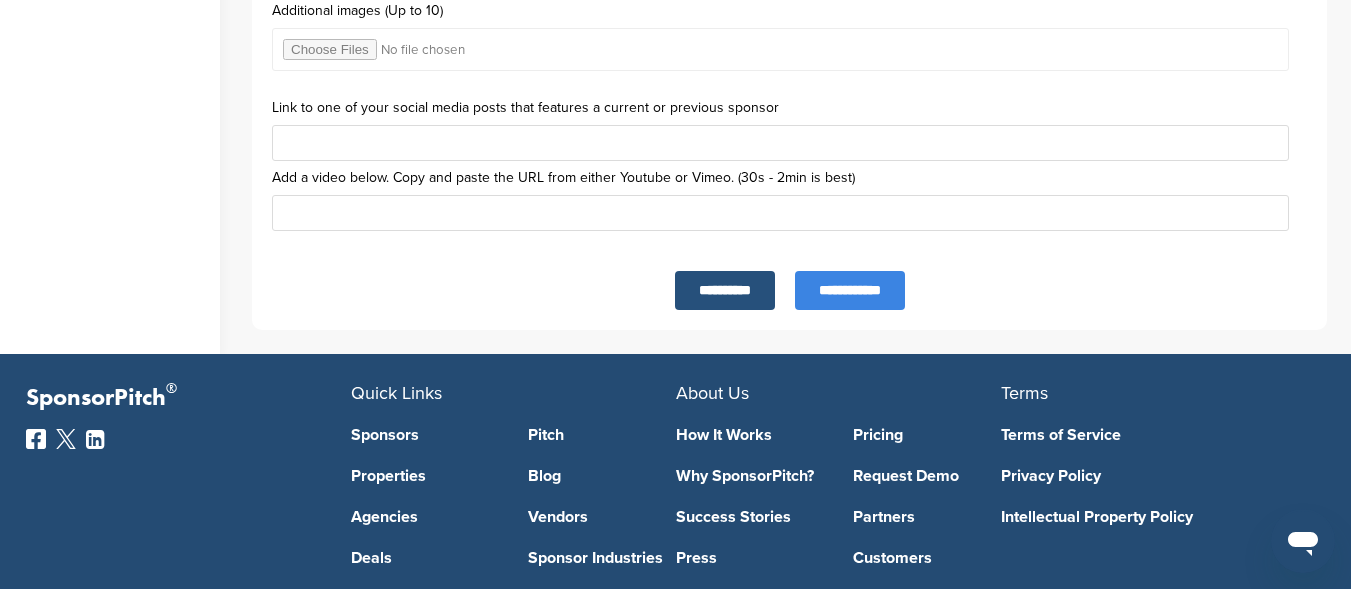 type on "**********" 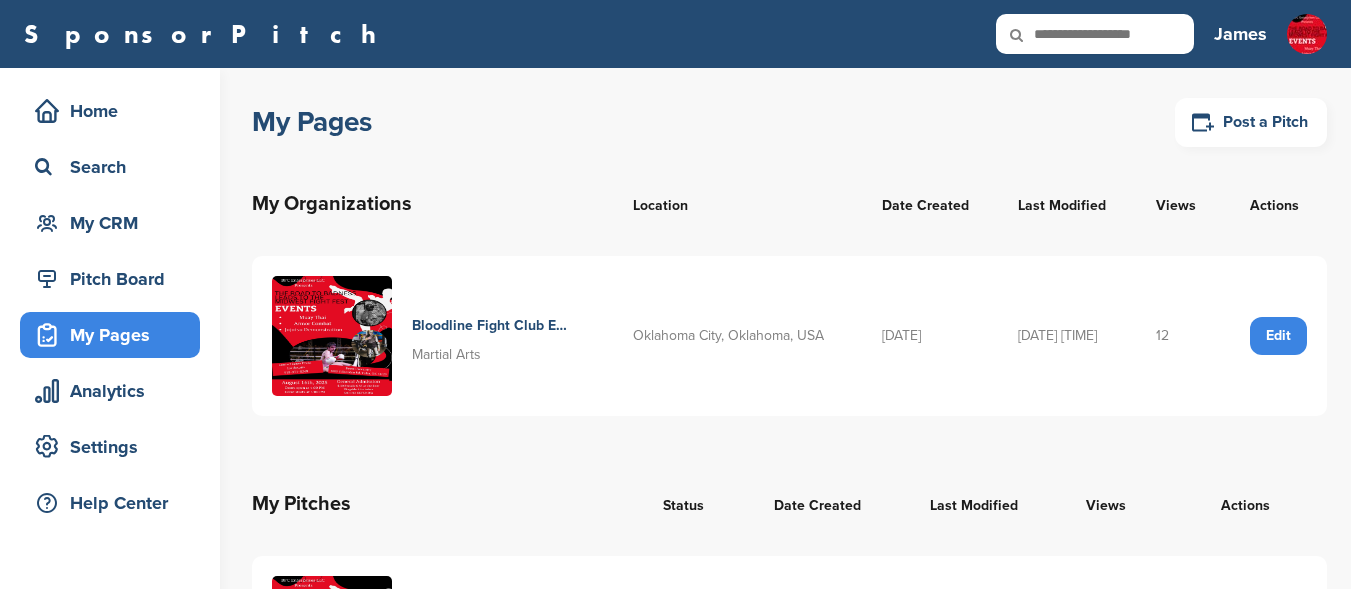 scroll, scrollTop: 0, scrollLeft: 0, axis: both 